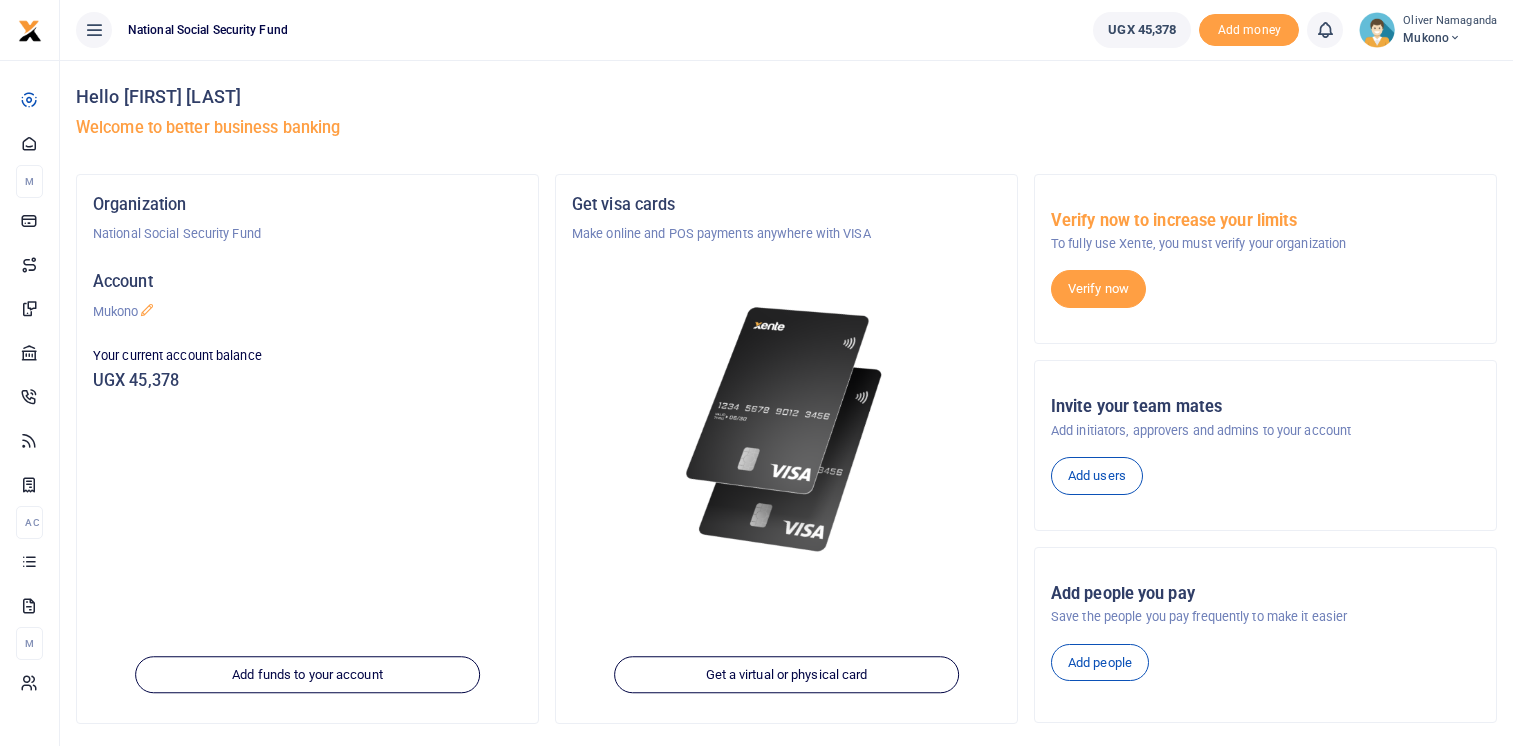 scroll, scrollTop: 0, scrollLeft: 0, axis: both 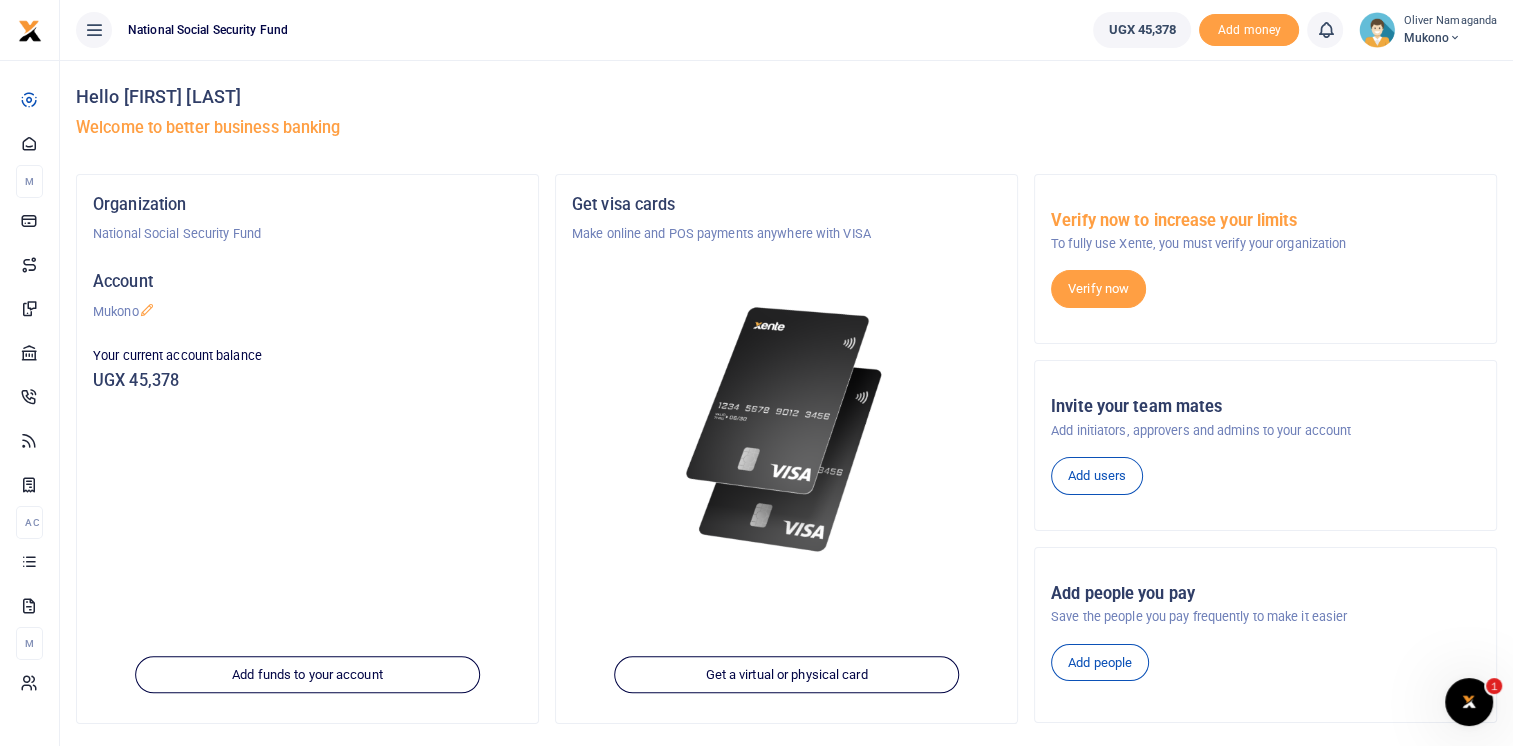 click on "Organization
National Social Security Fund
Account
Mukono
Your current account balance
UGX 45,378" at bounding box center [307, 308] 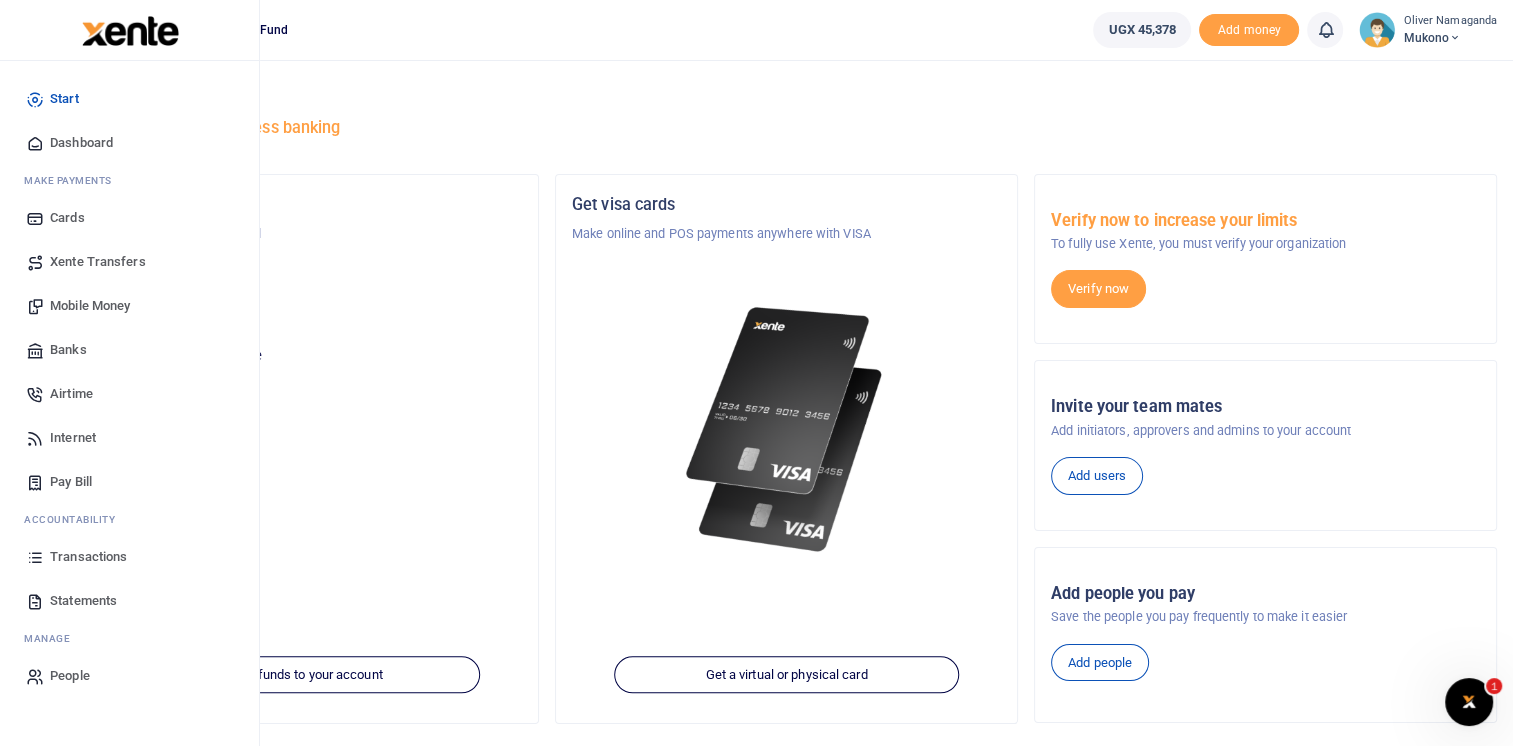 click on "Transactions" at bounding box center (88, 557) 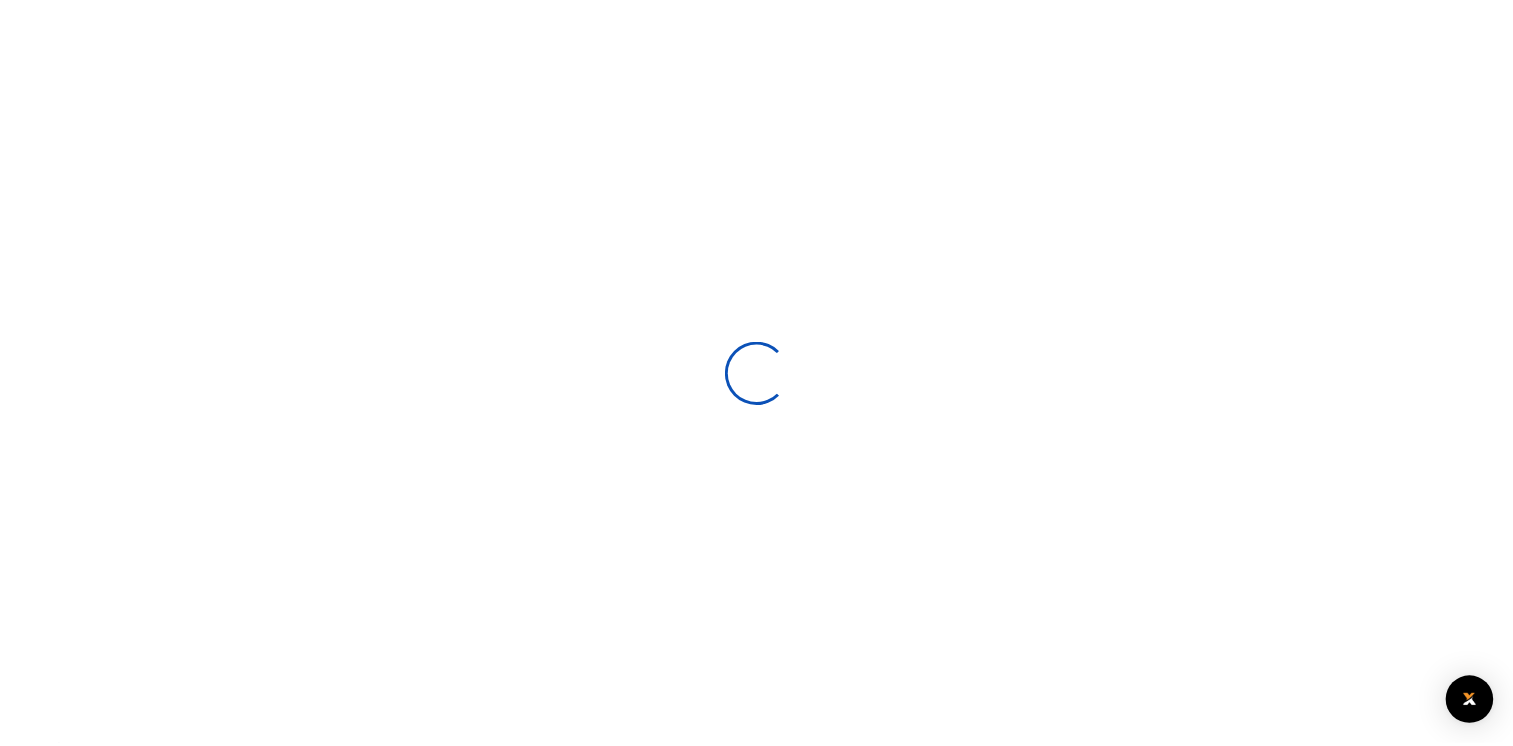 scroll, scrollTop: 0, scrollLeft: 0, axis: both 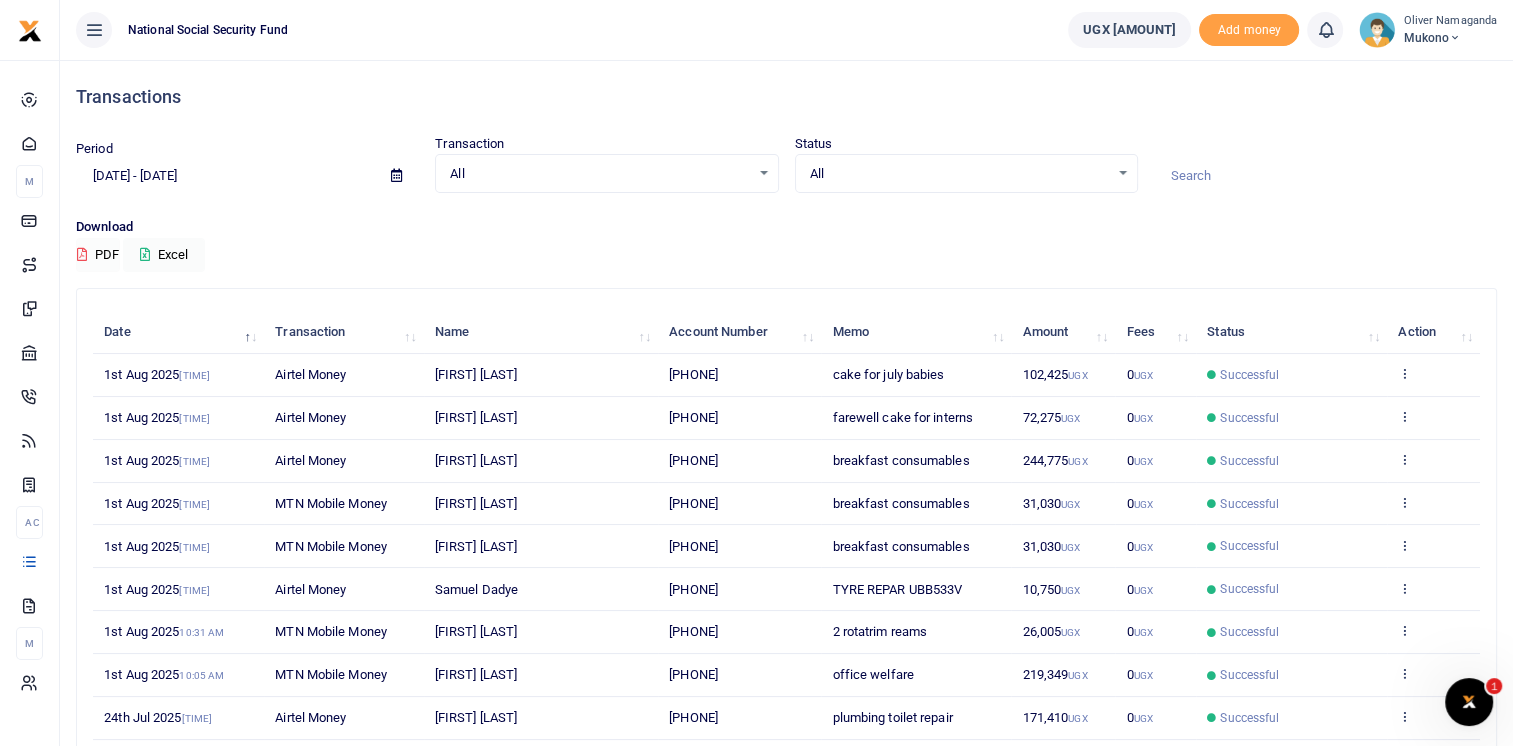 click on "PDF" at bounding box center [98, 255] 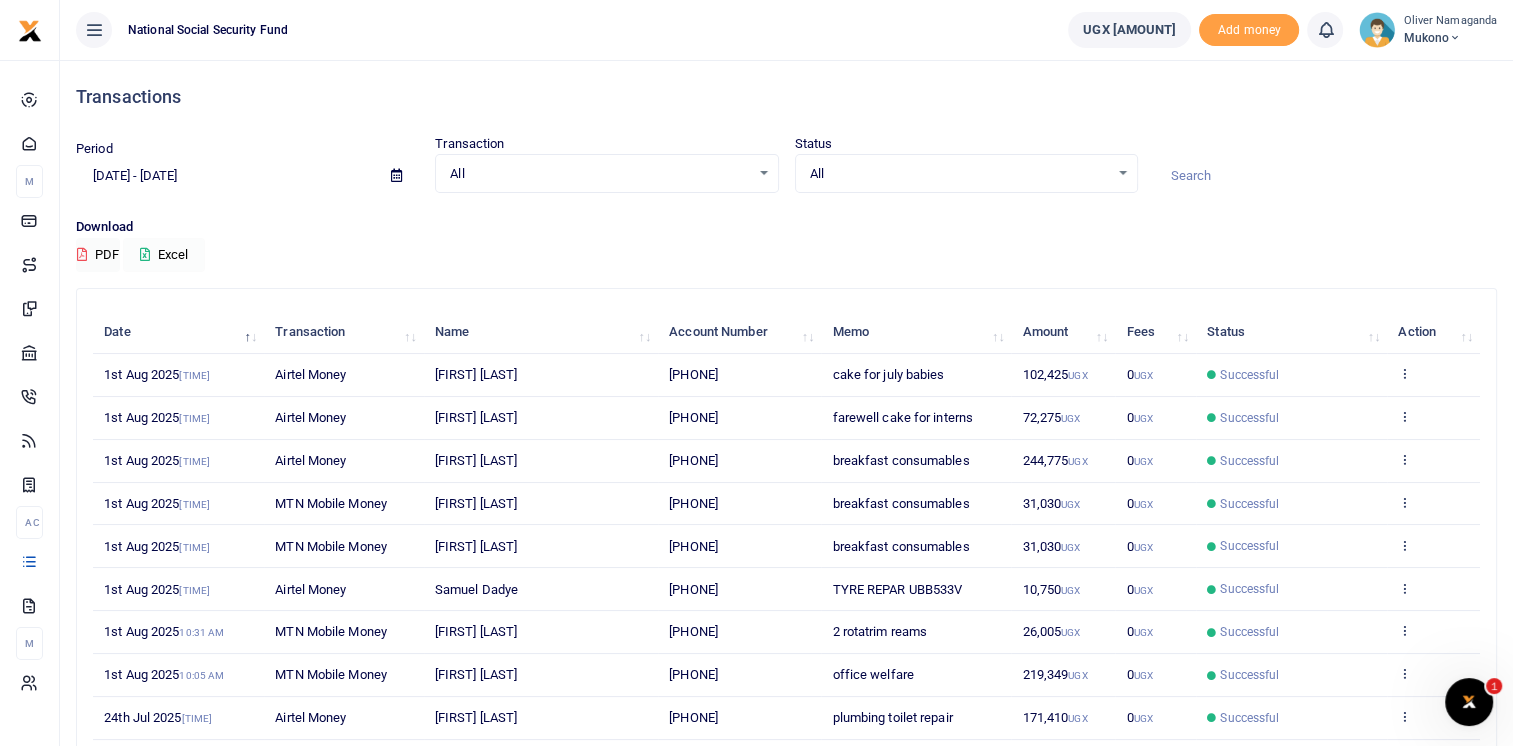 click on "Excel" at bounding box center (164, 255) 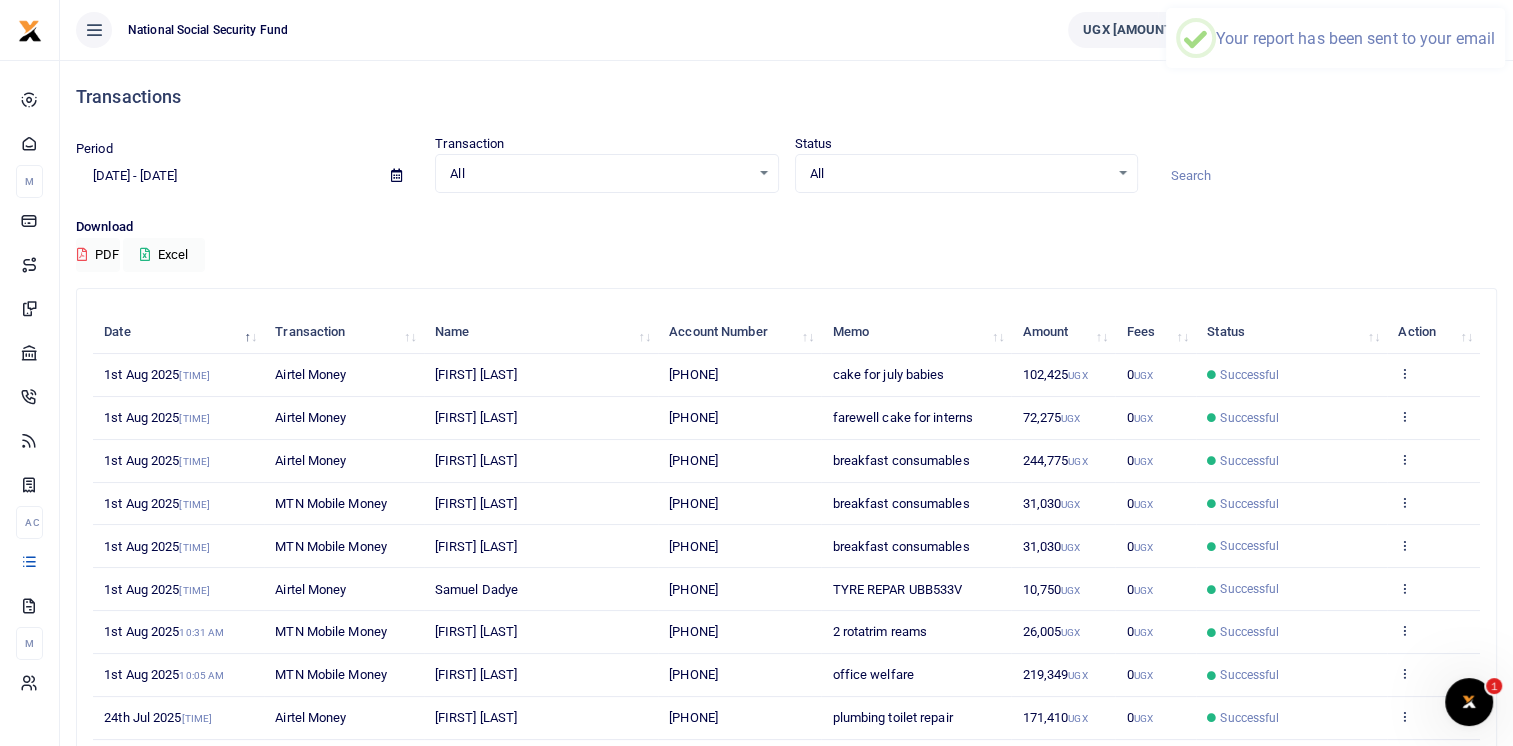 click on "[DATE] - [DATE]" at bounding box center (225, 176) 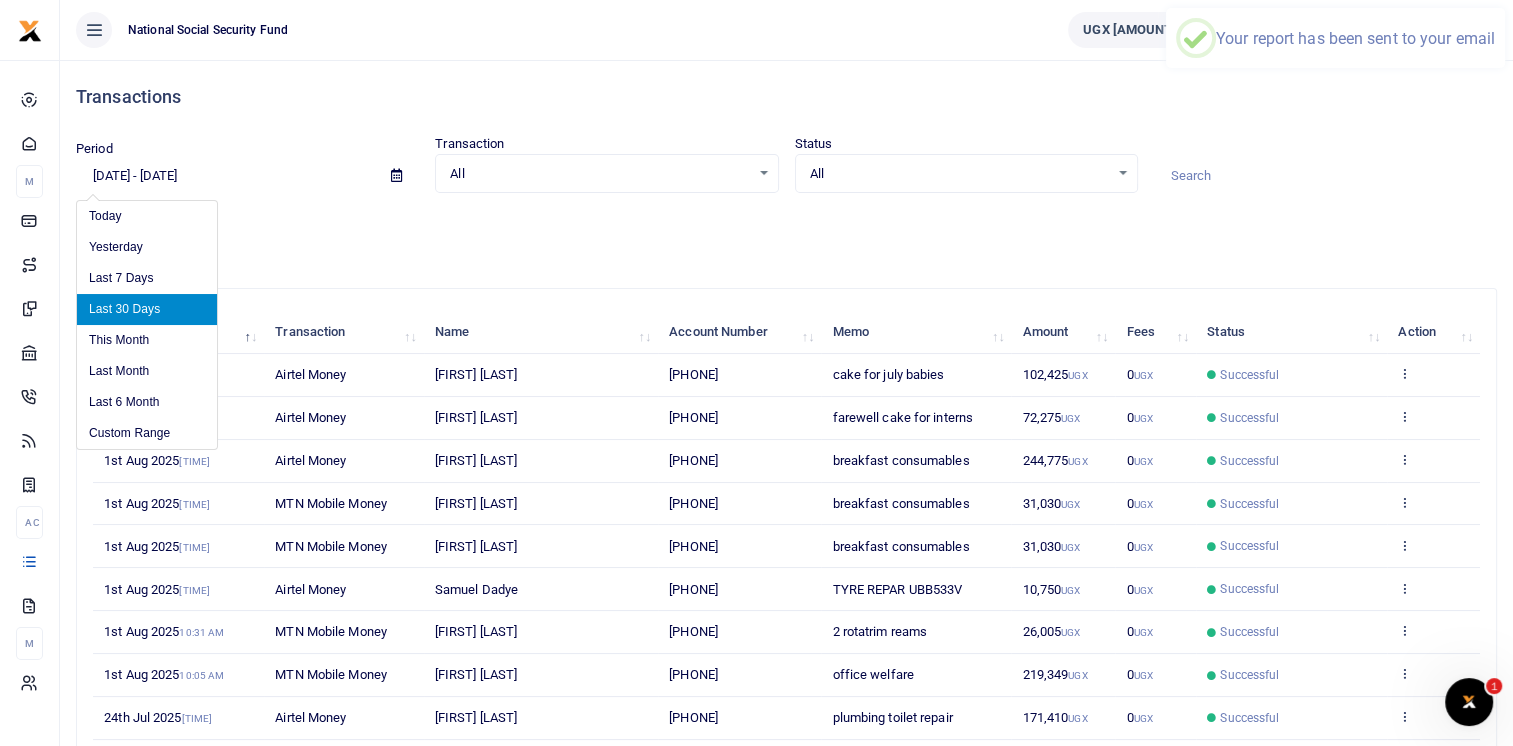 click on "Download" at bounding box center (786, 227) 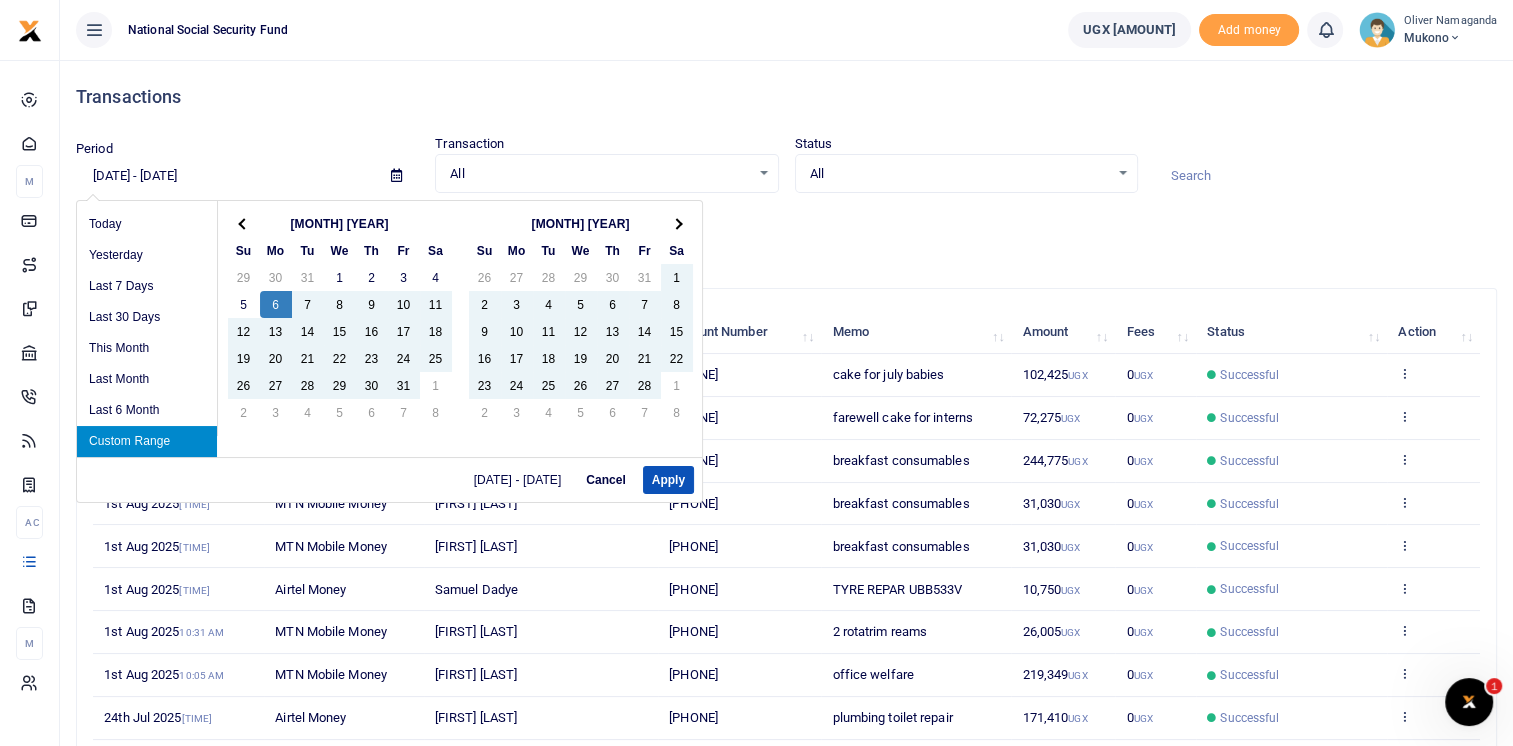 click on "01/06/2025 - 08/04/2025" at bounding box center [225, 176] 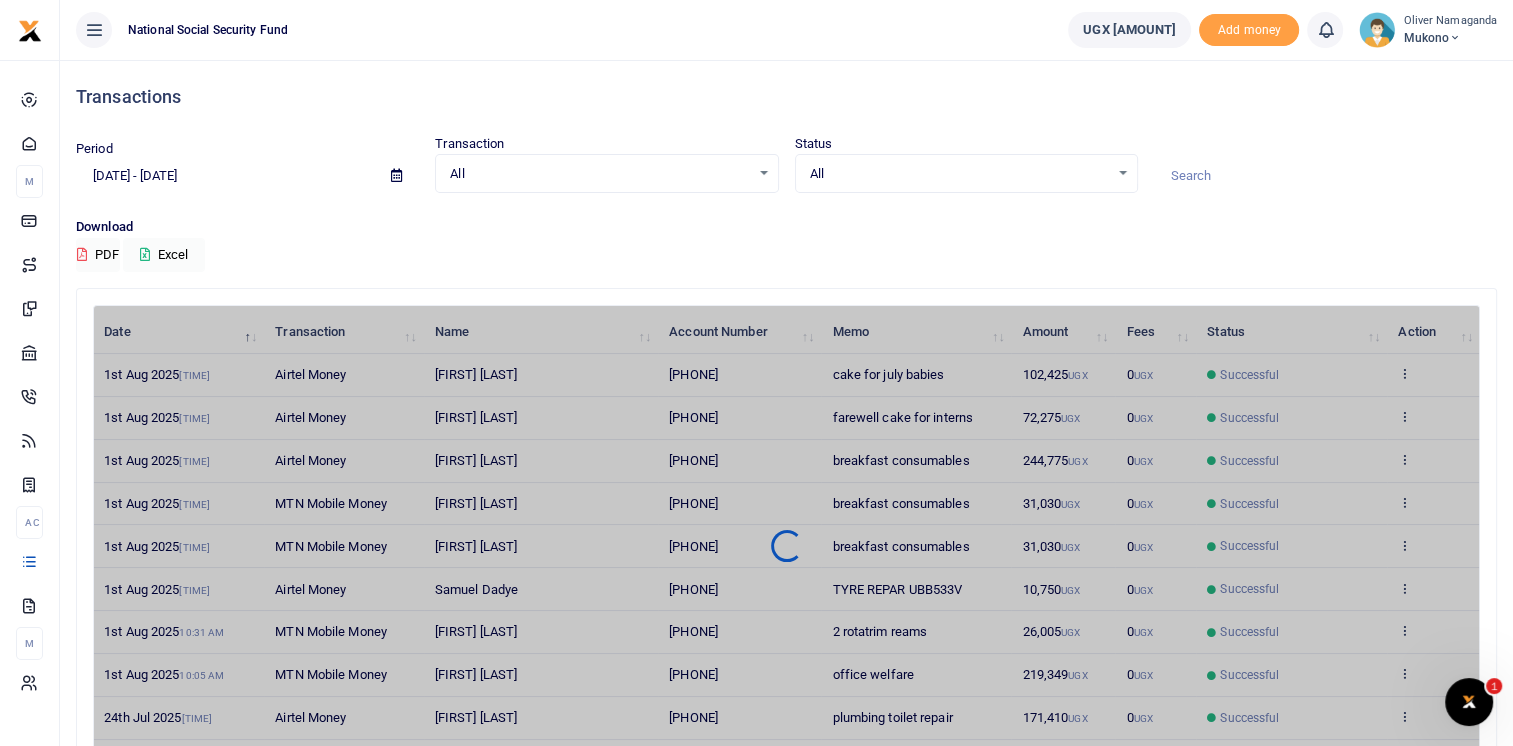 click on "Transactions" at bounding box center (786, 97) 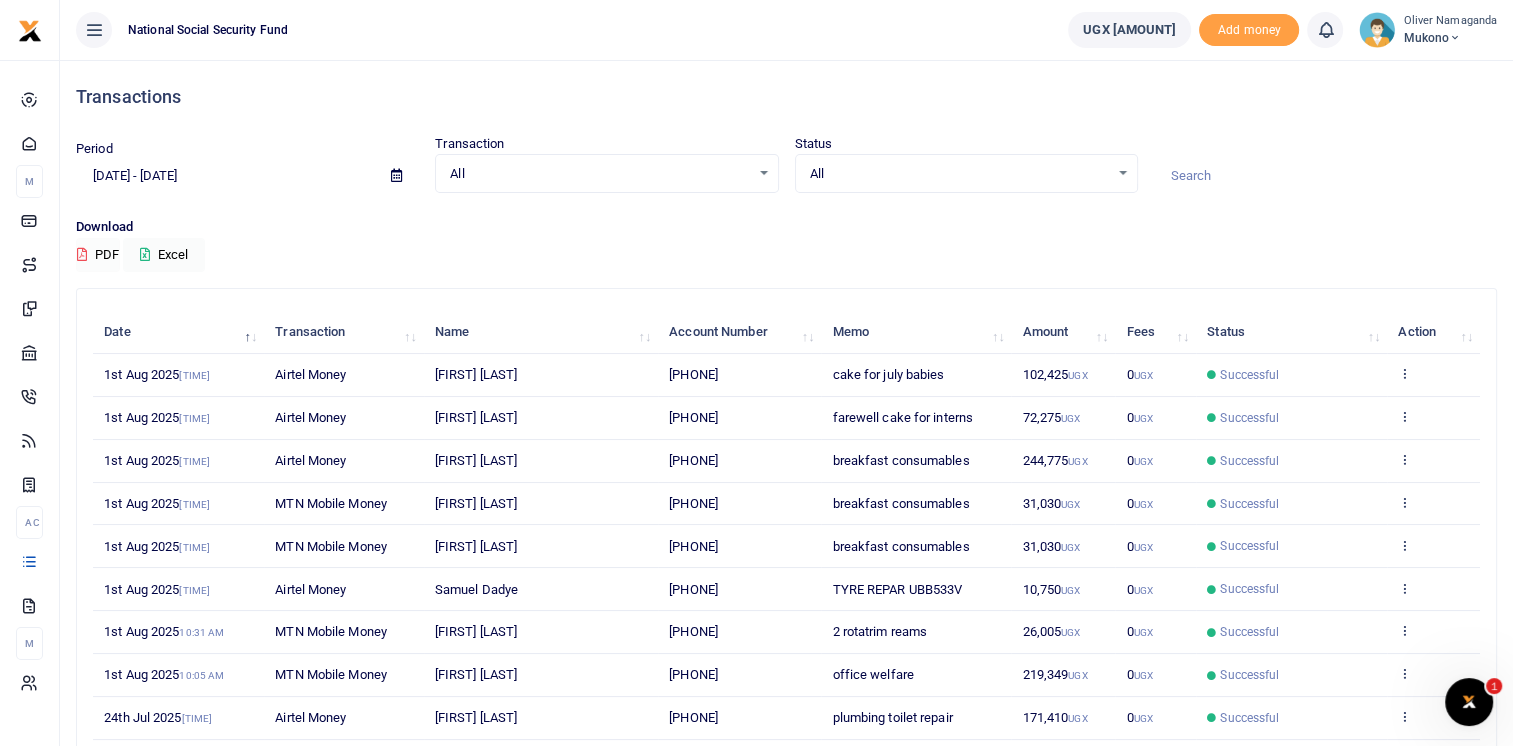 click on "PDF" at bounding box center [98, 255] 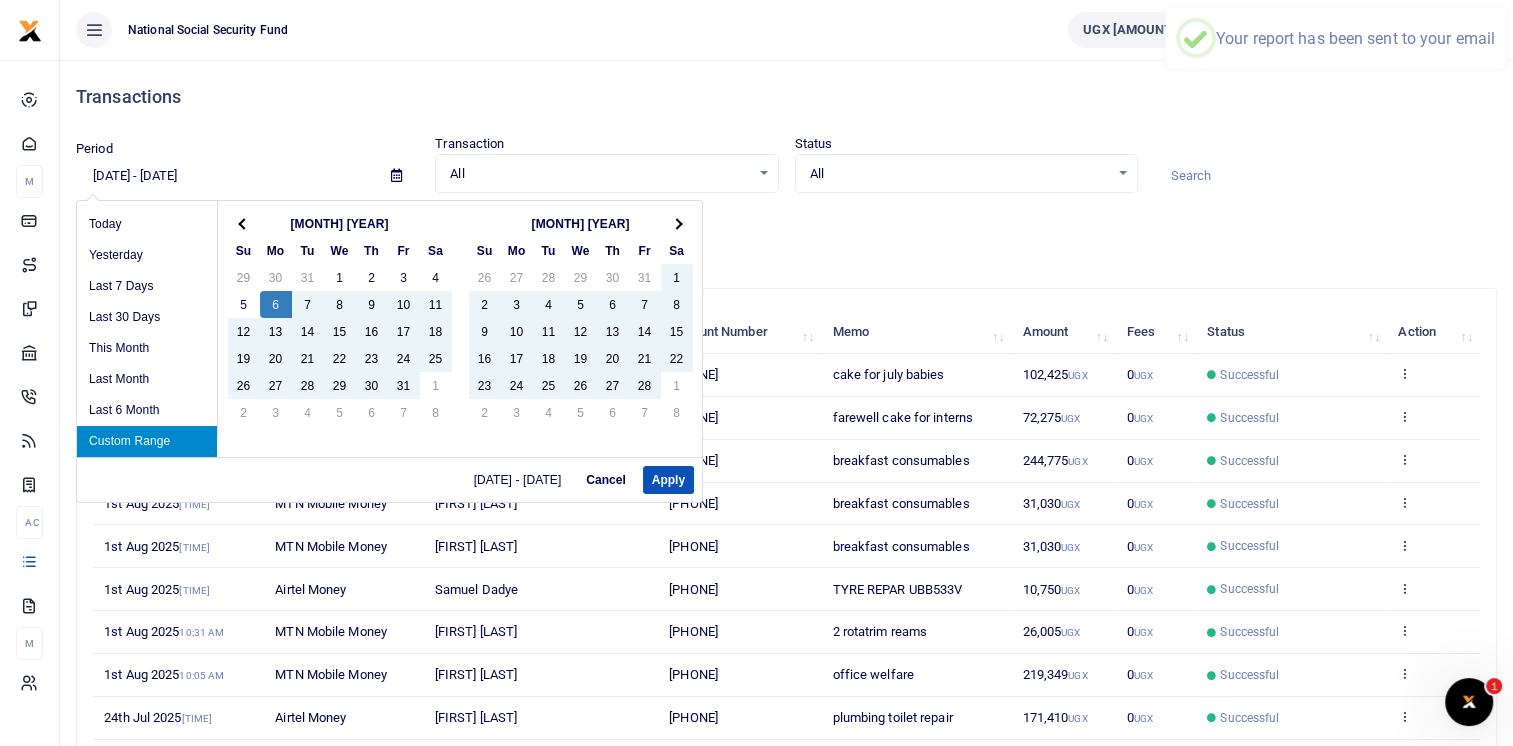 click on "01/06/2025 - 08/04/2025" at bounding box center [225, 176] 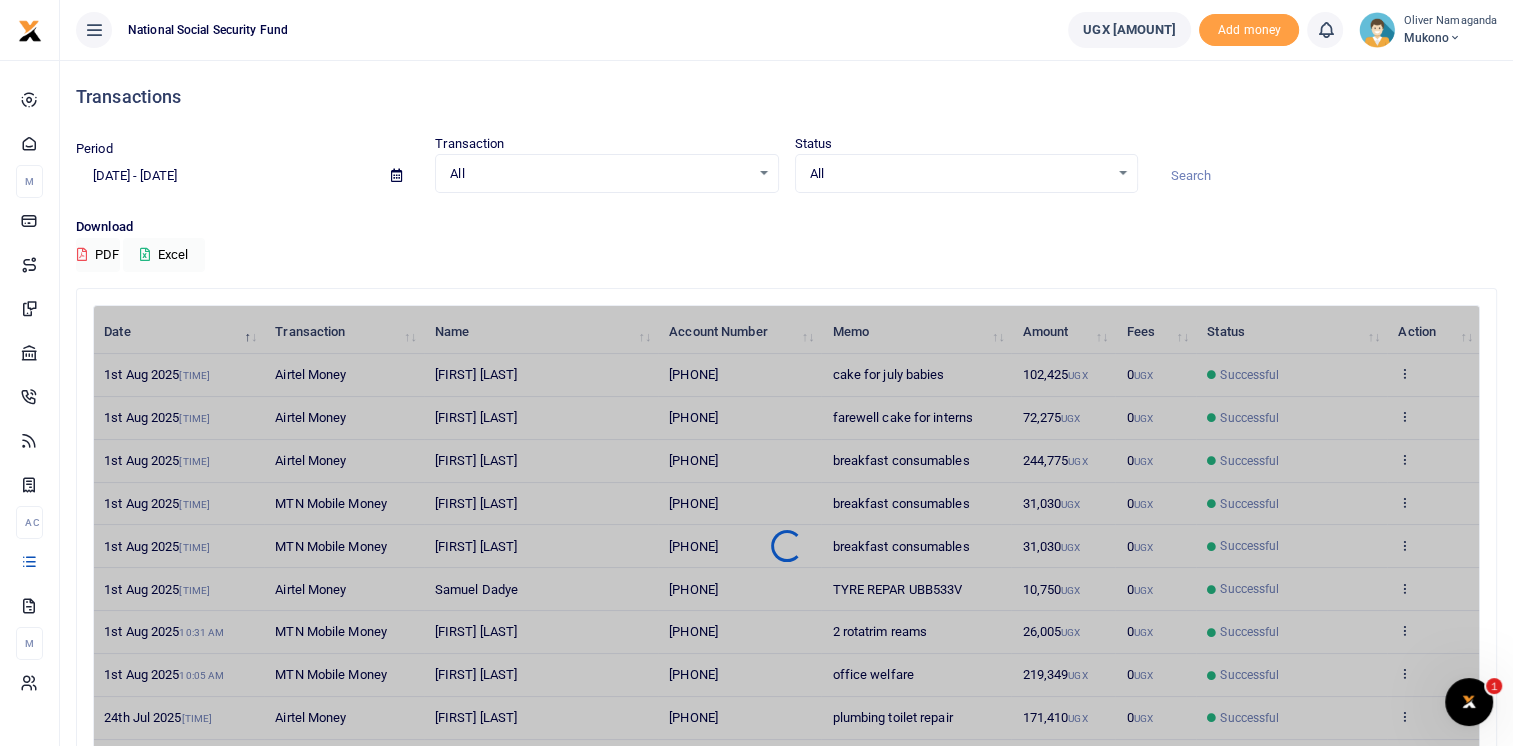 click on "Transactions" at bounding box center [786, 97] 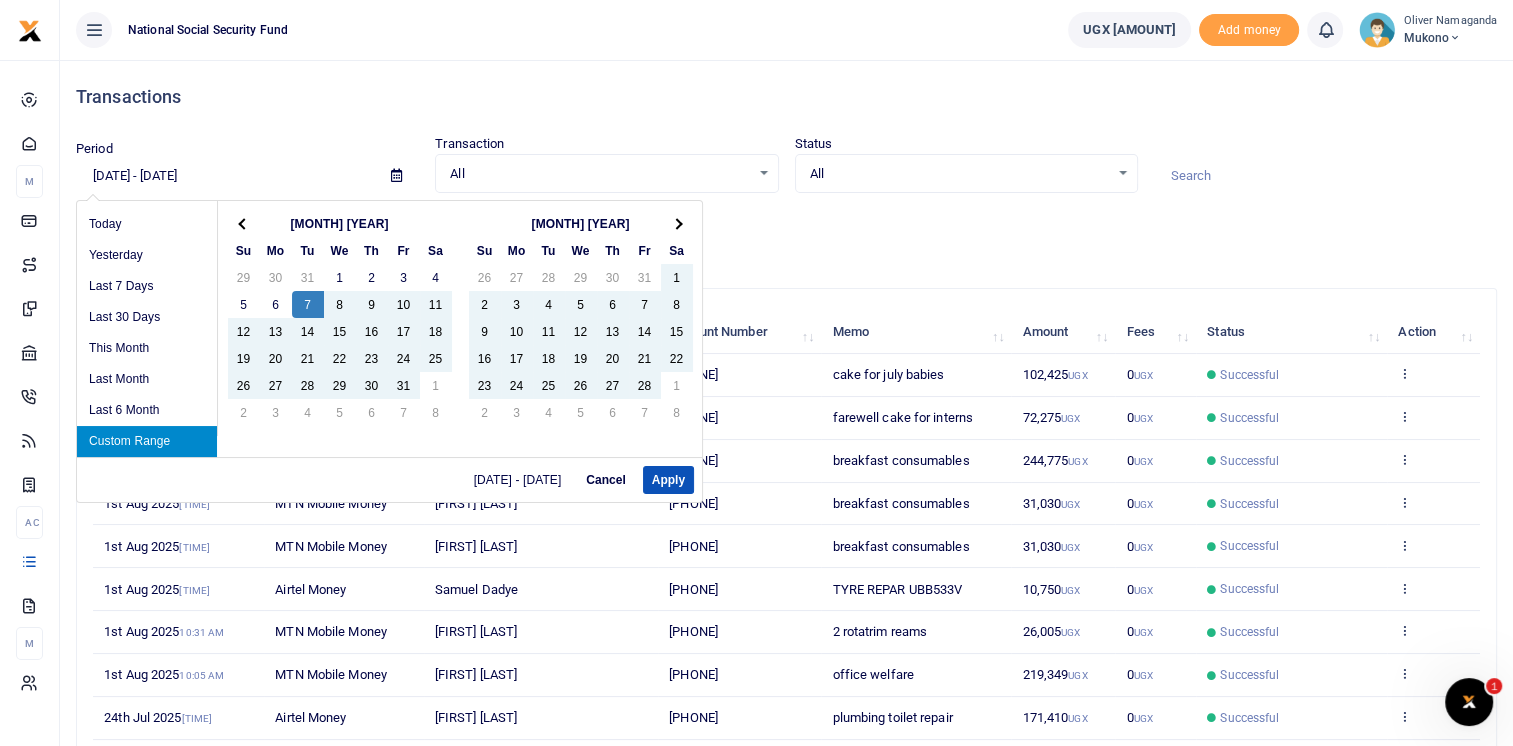 click on "01/07/2025 - 08/04/2025" at bounding box center (225, 176) 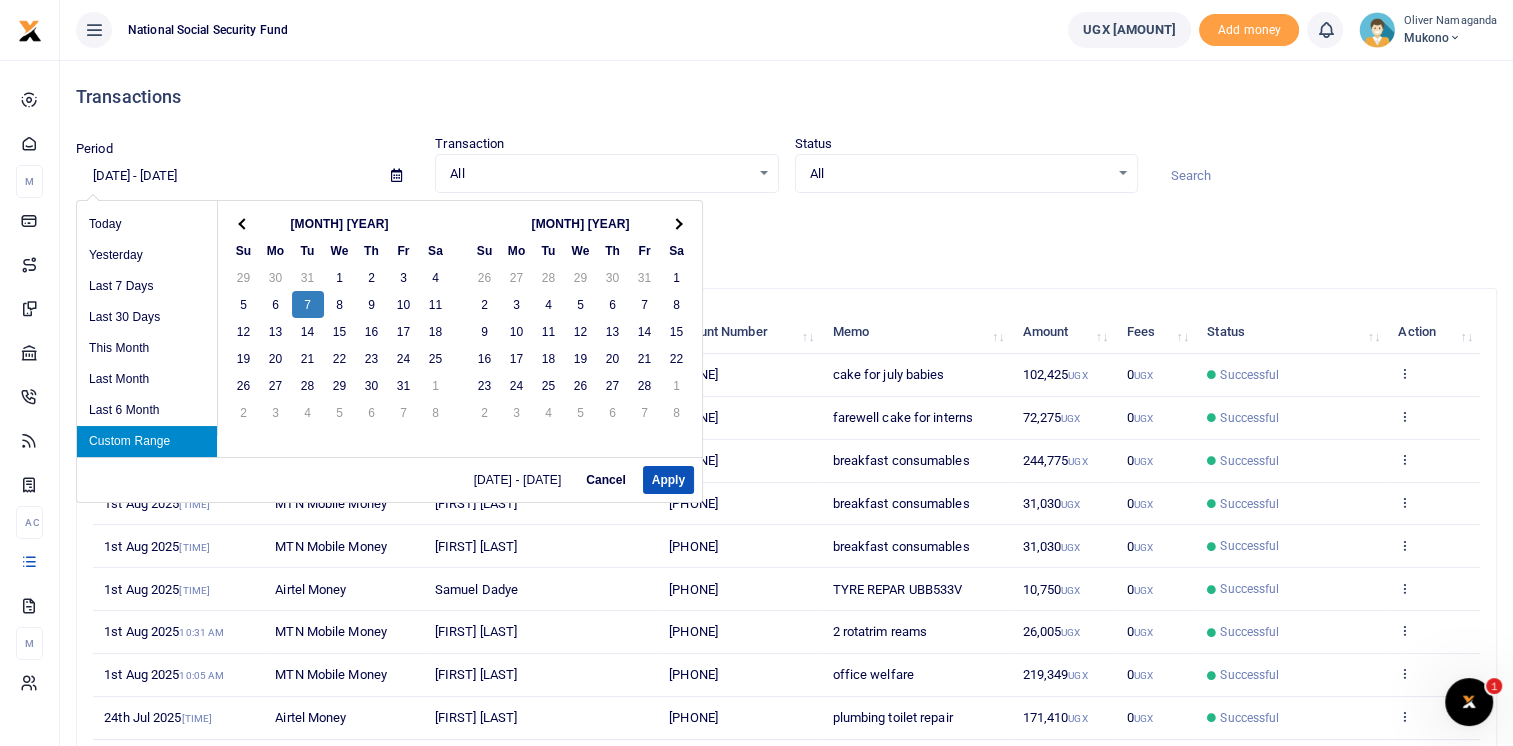 click on "01/07/2025 - 01/04/2025" at bounding box center (225, 176) 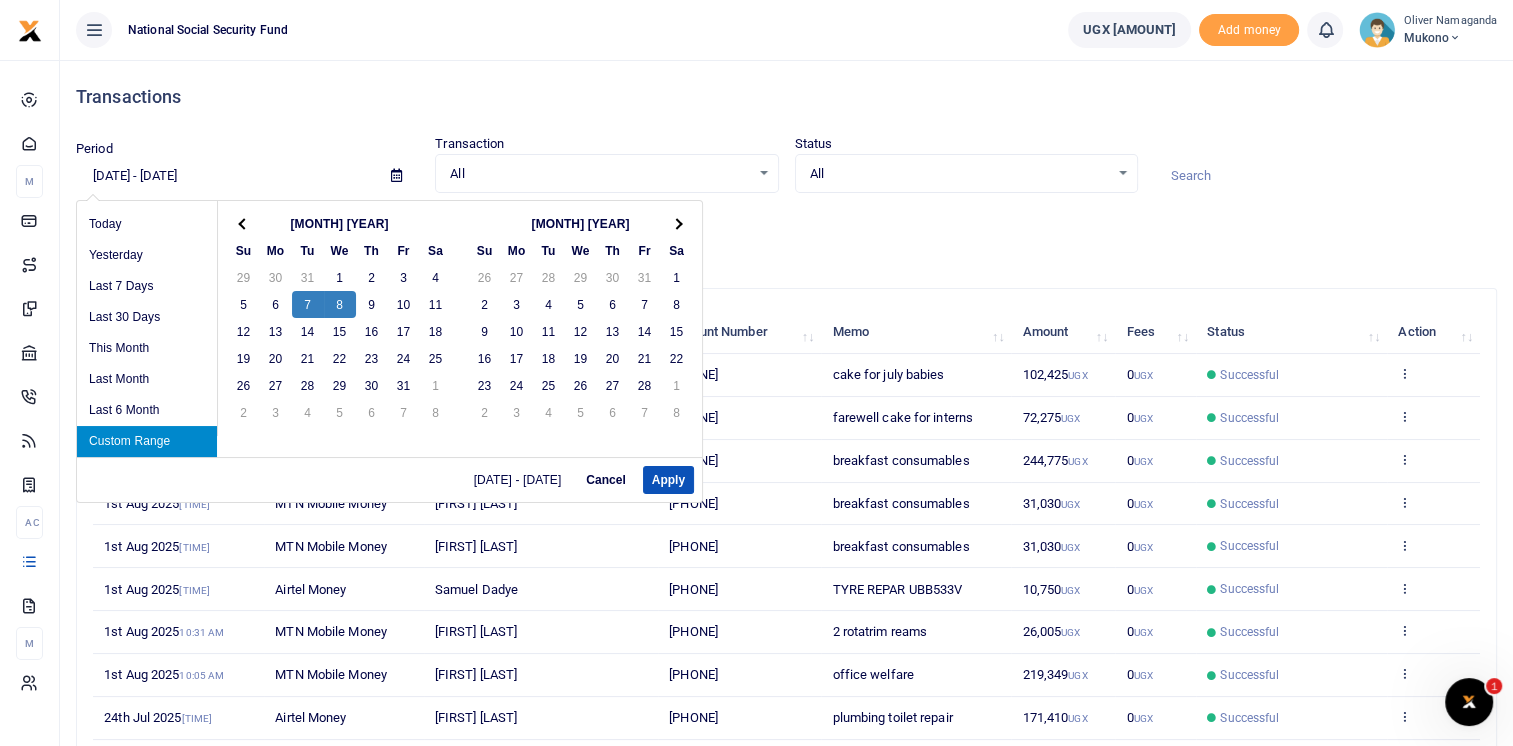 click on "National Social Security Fund" at bounding box center [556, 30] 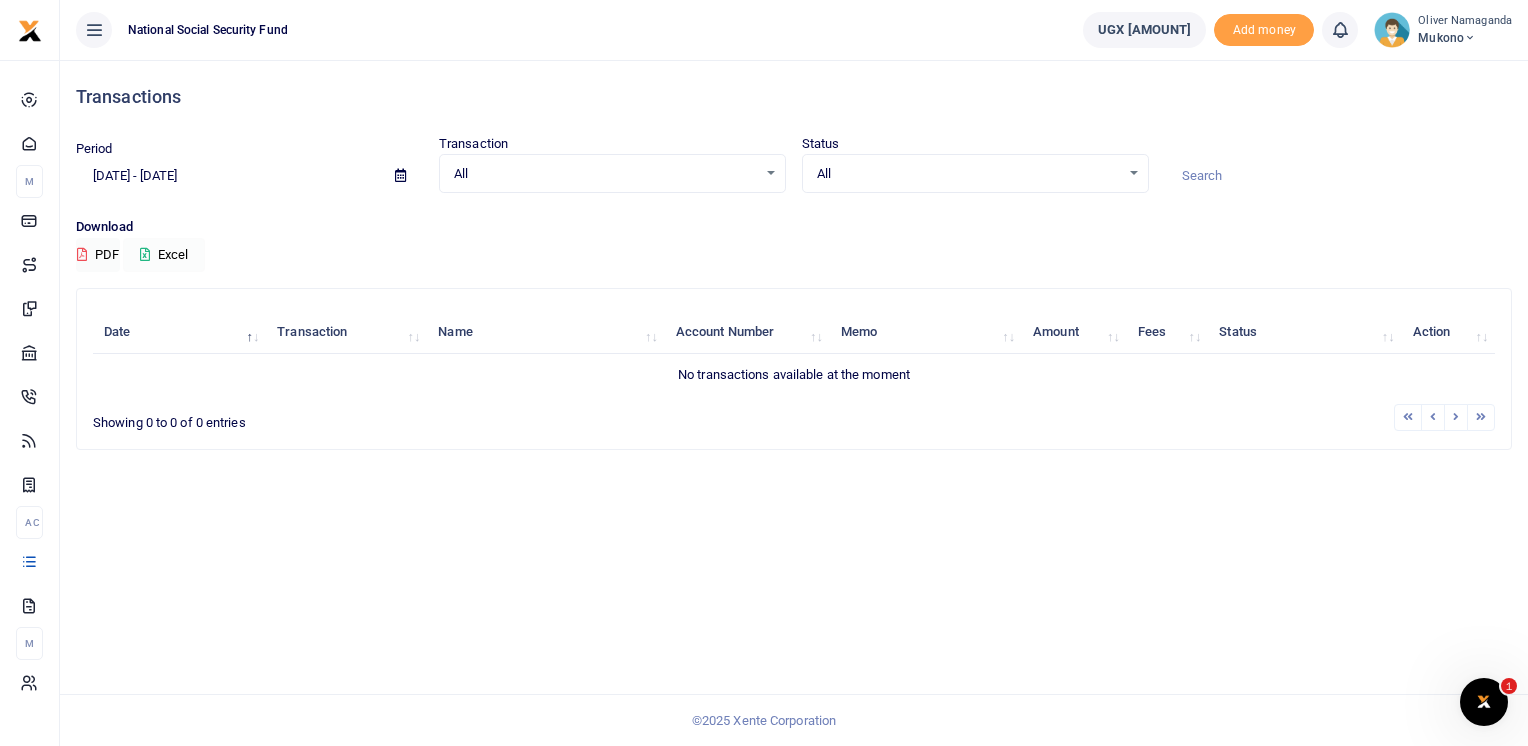 click on "Excel" at bounding box center (164, 255) 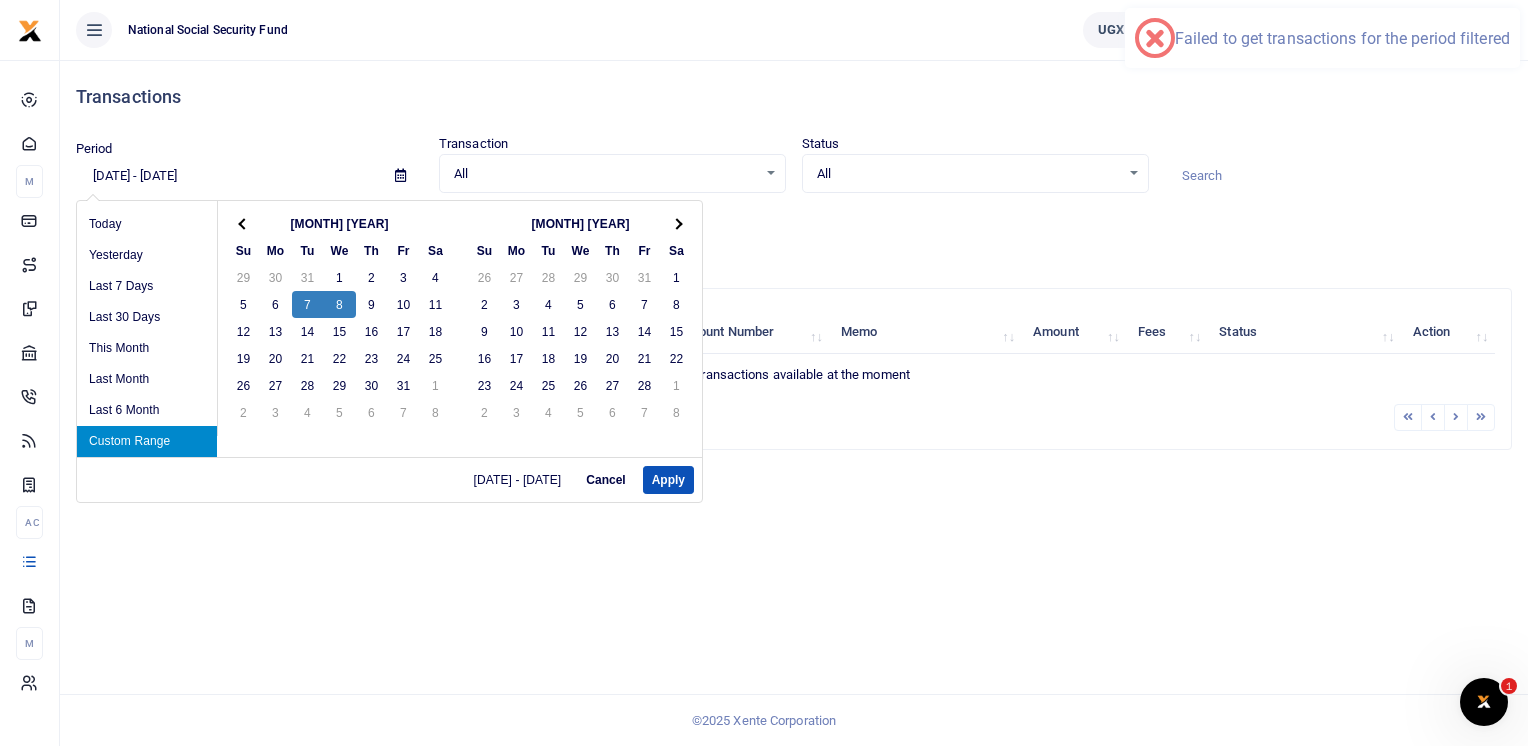 click on "01/07/2025 - 01/08/2025" at bounding box center [227, 176] 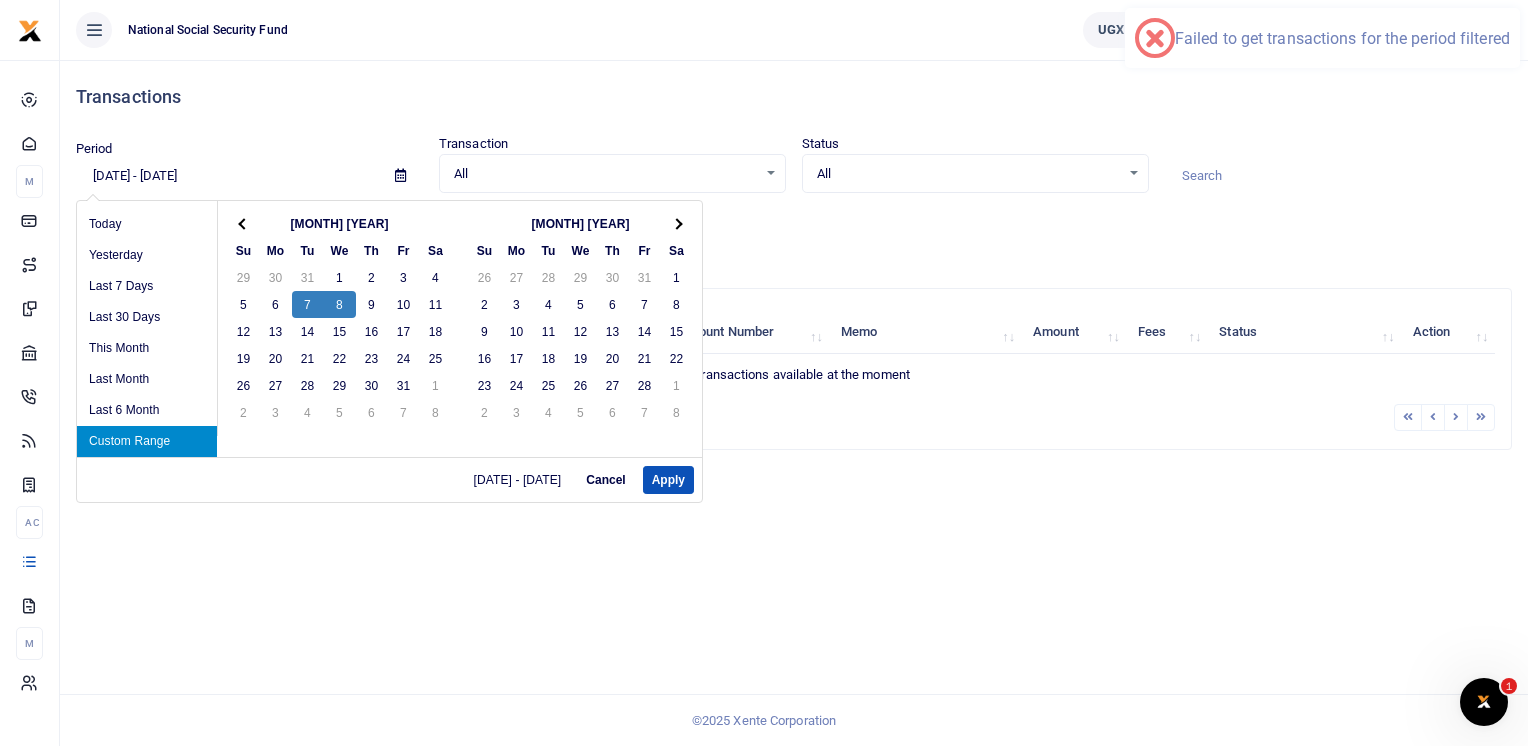 click on "01/07/2025 - 01/08/2025" at bounding box center (227, 176) 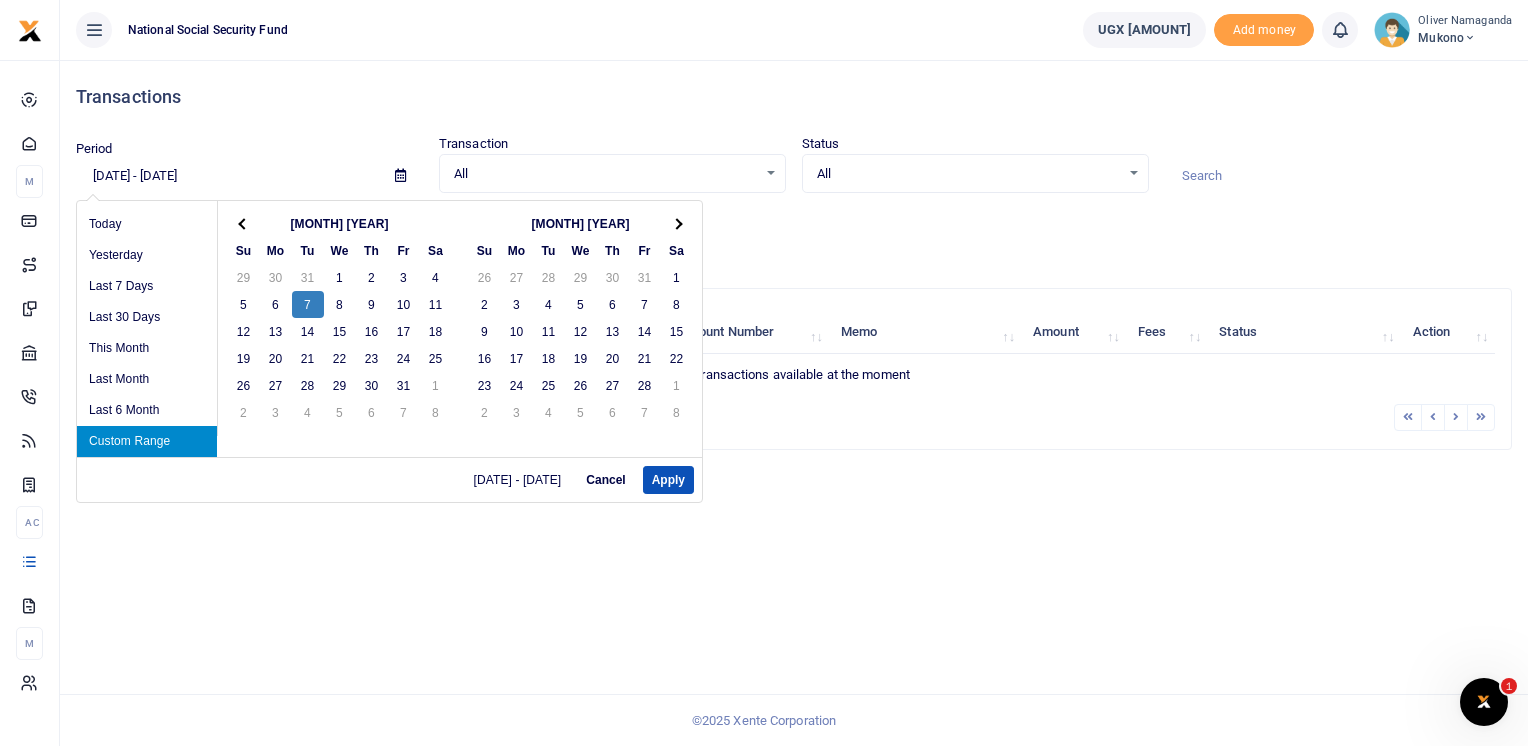 click on "01/07/2025 - 01/04/2025" at bounding box center [227, 176] 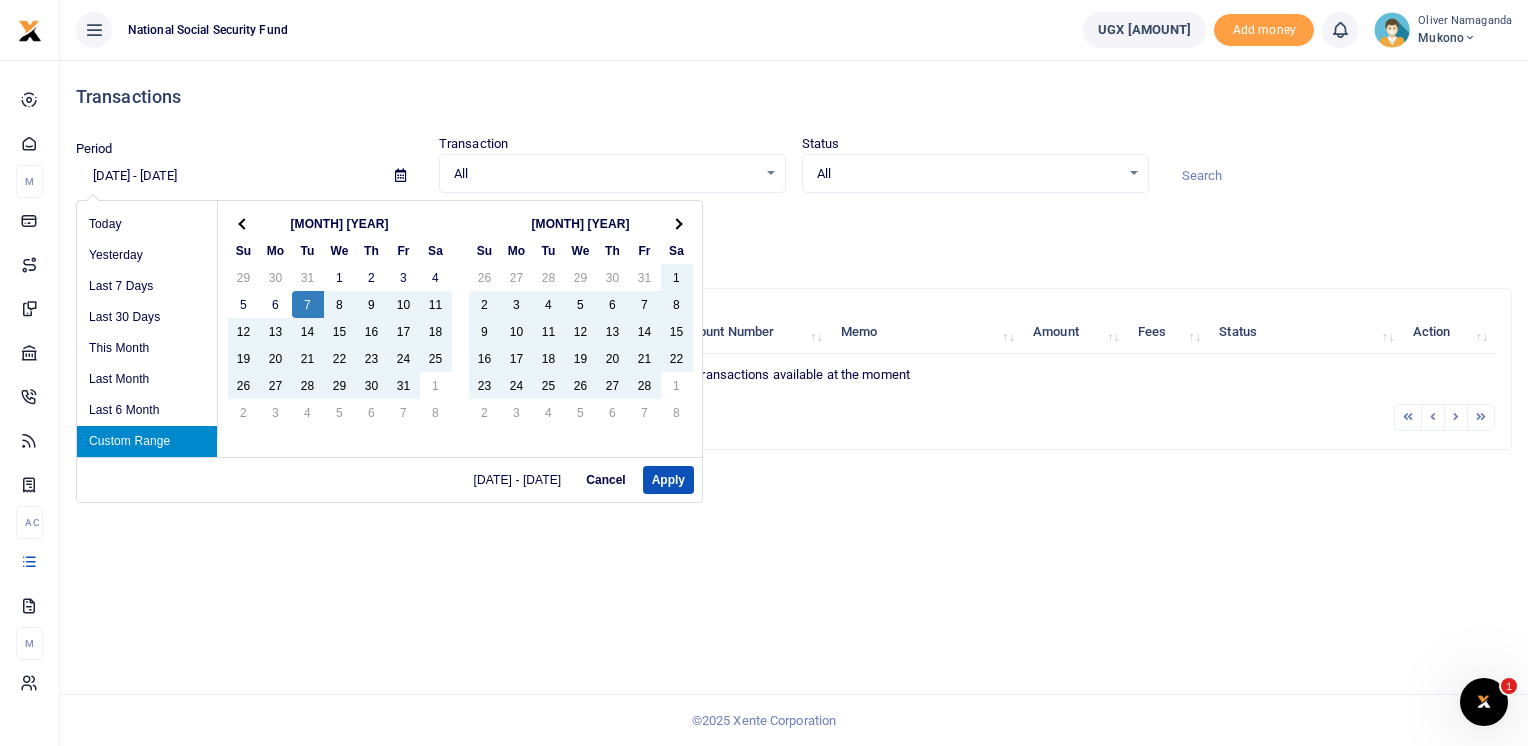 click on "Transactions" at bounding box center [794, 97] 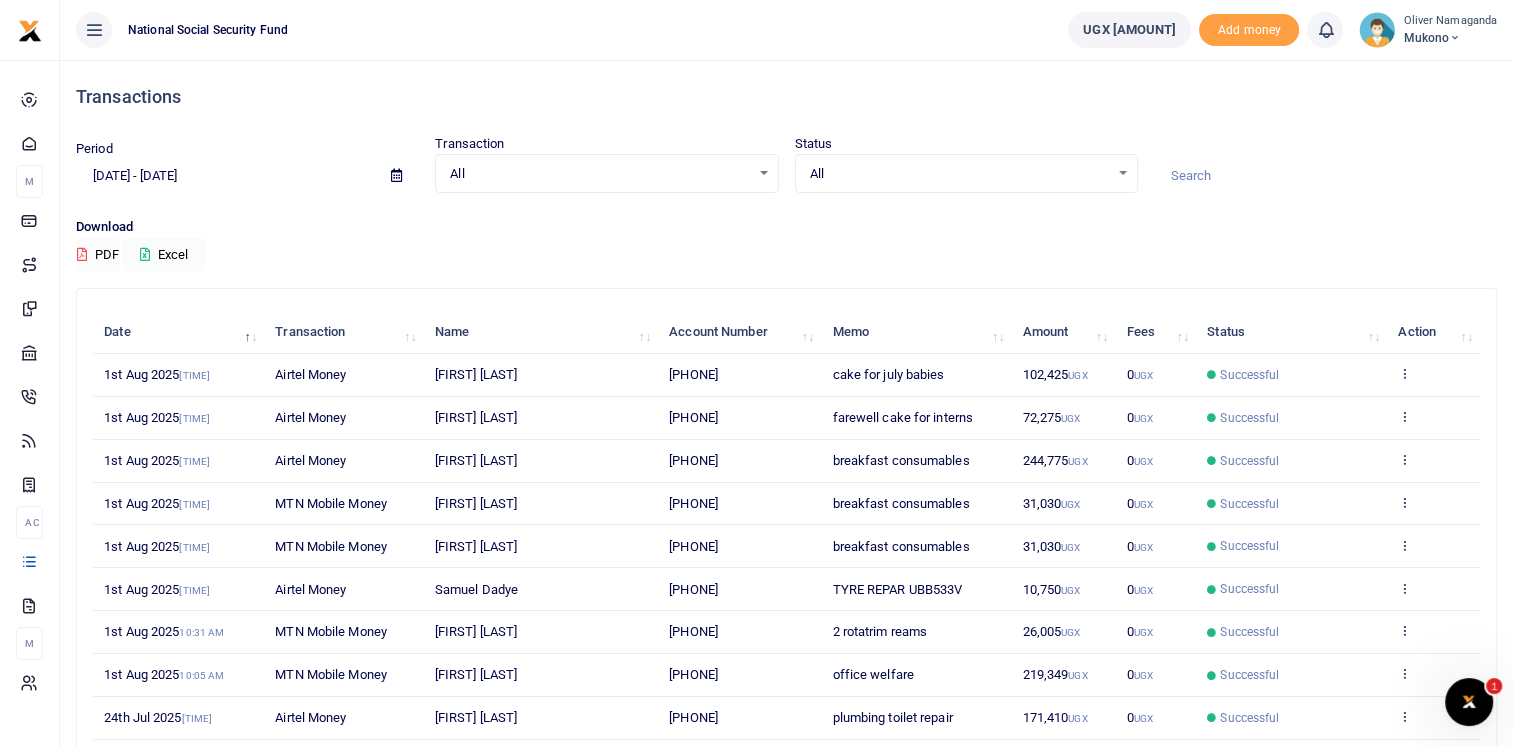 click on "01/07/2025 - 08/04/2025" at bounding box center (225, 176) 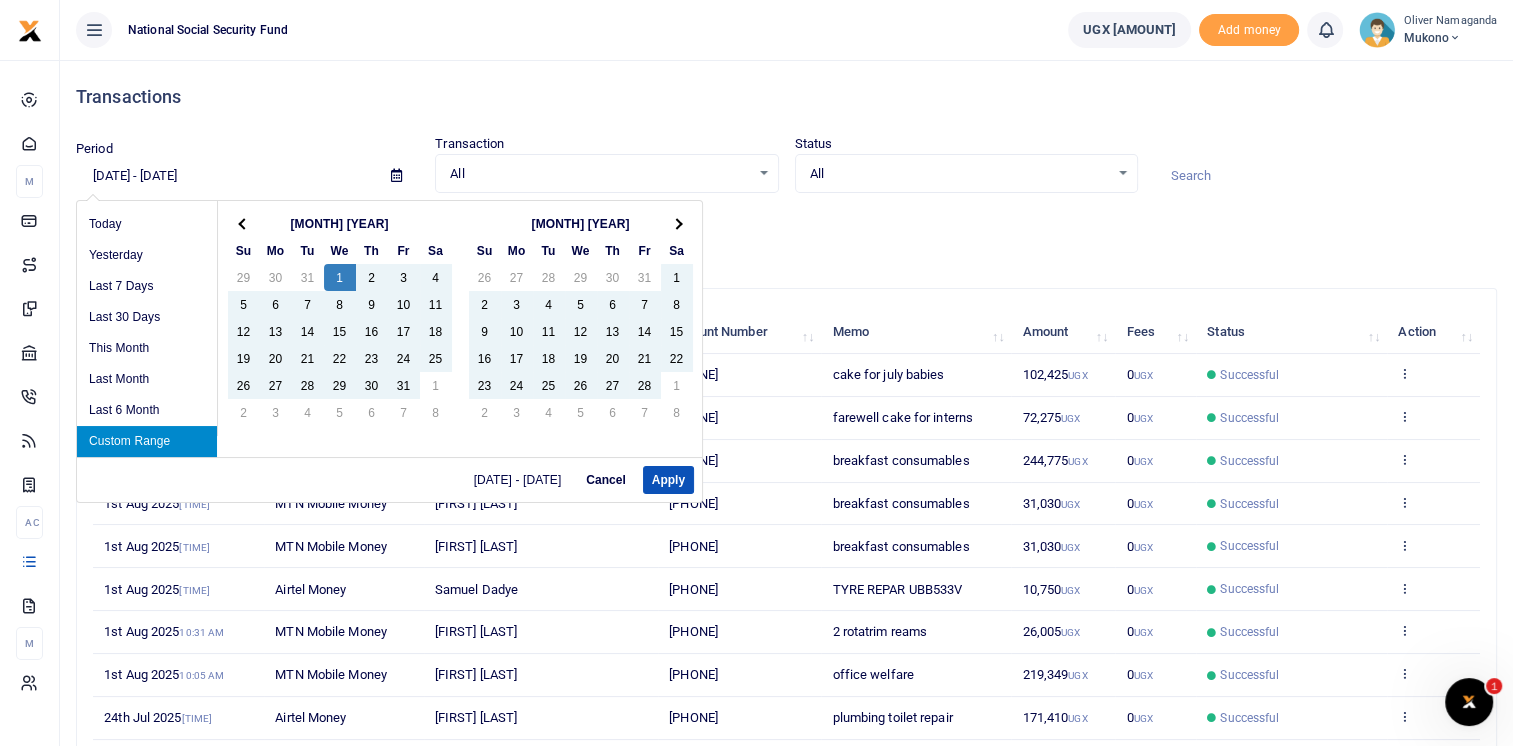 click on "01/01/2025 - 08/04/2025" at bounding box center [225, 176] 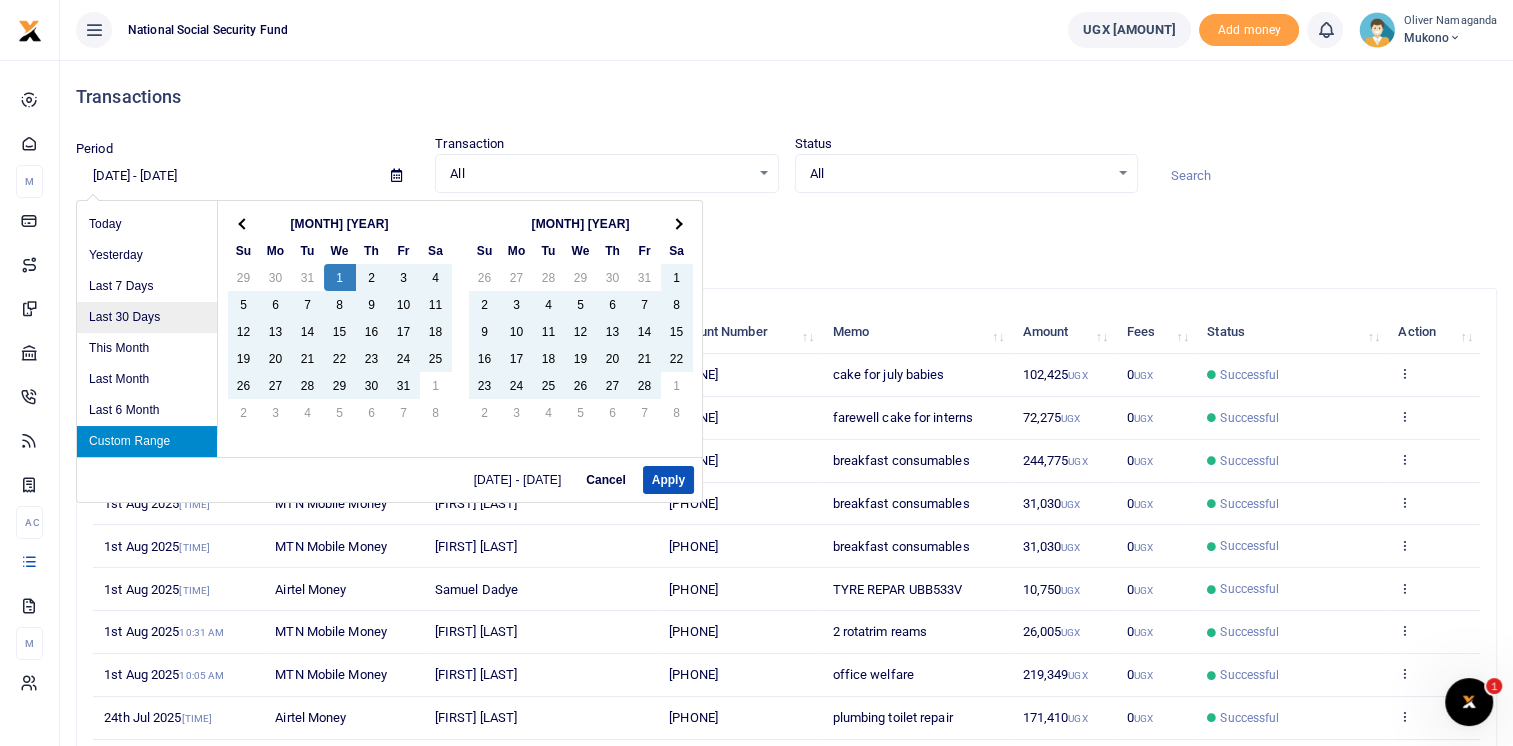 click on "Last 30 Days" at bounding box center (147, 317) 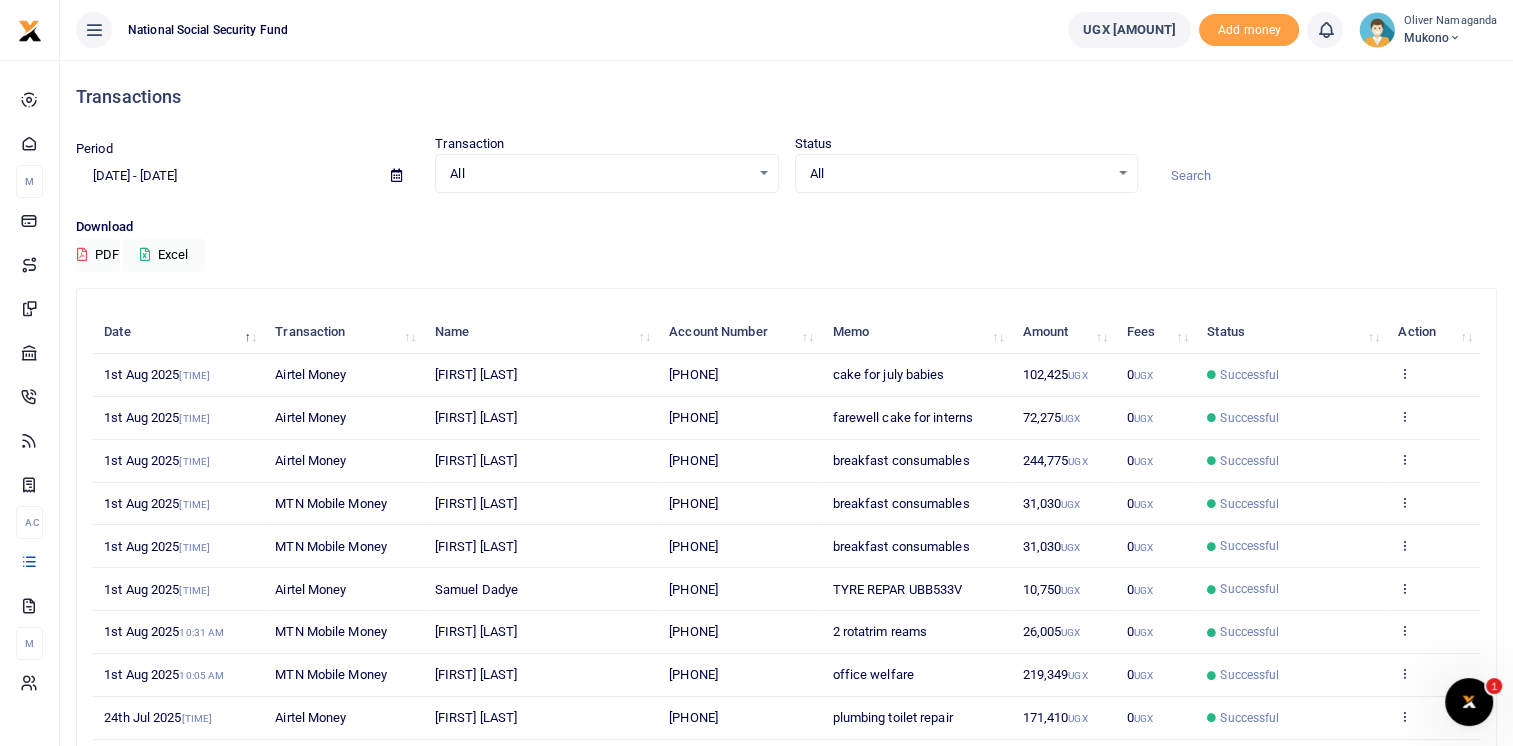 click on "[DATE] - [DATE]" at bounding box center [225, 176] 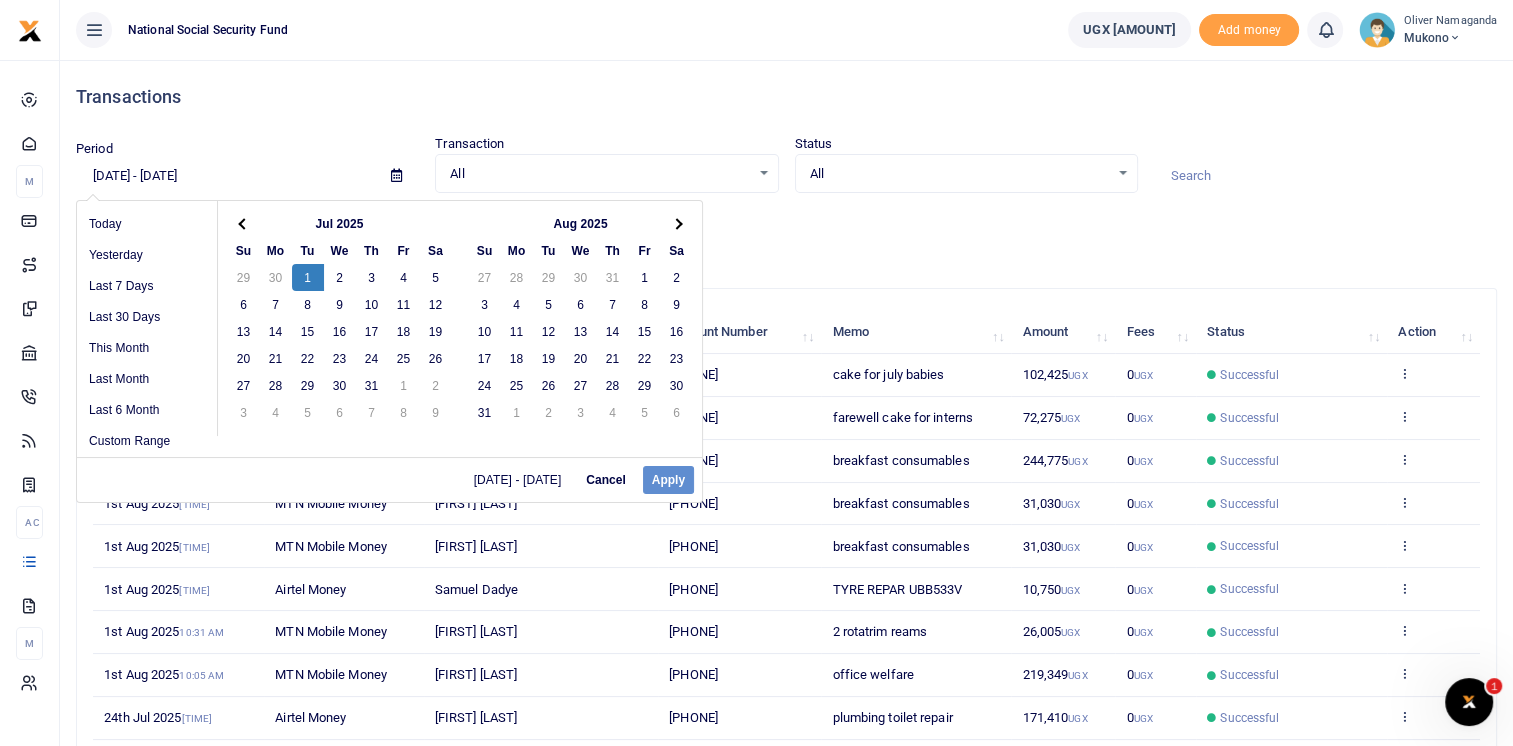 click on "07/07/2025 - 08/04/2025" at bounding box center (225, 176) 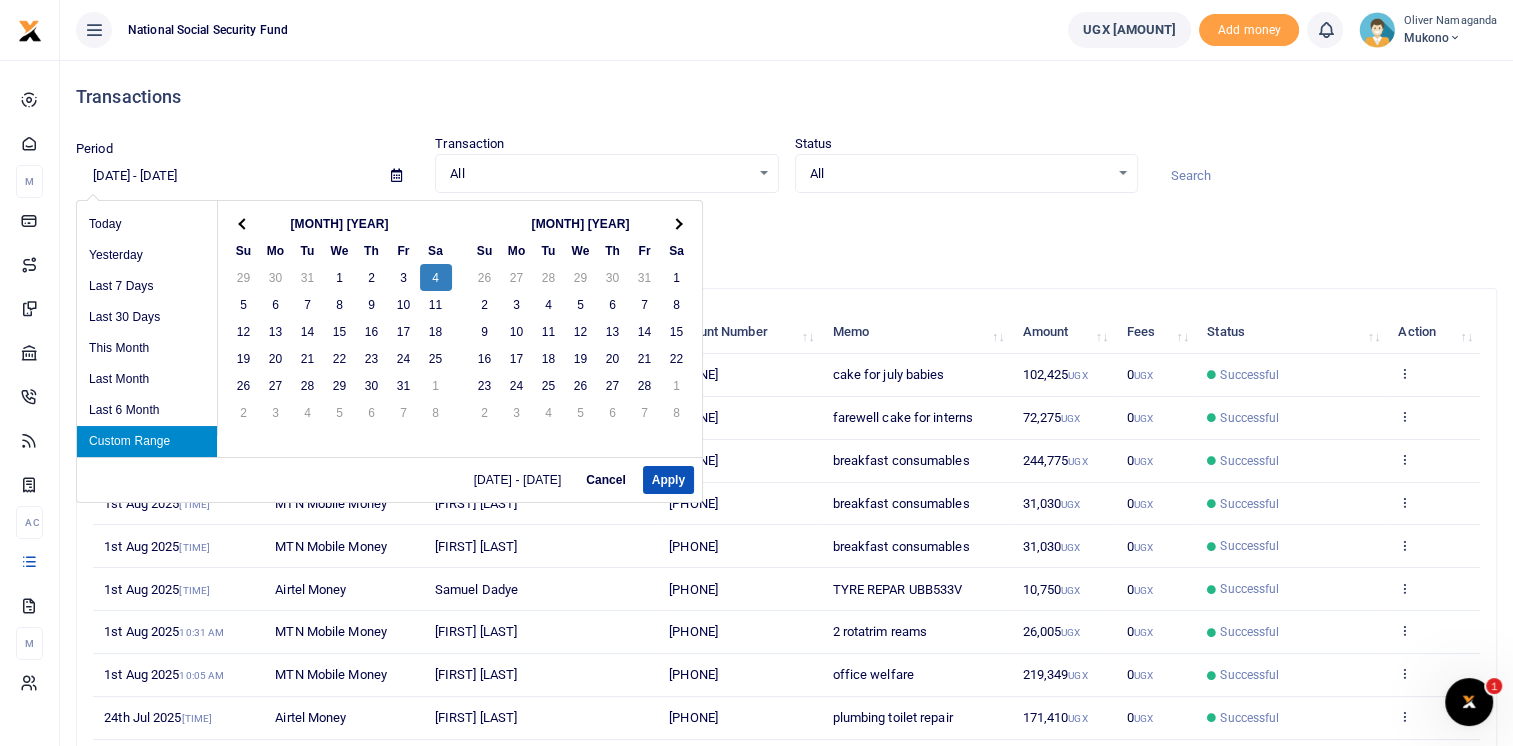 click on "Custom Range" at bounding box center [147, 441] 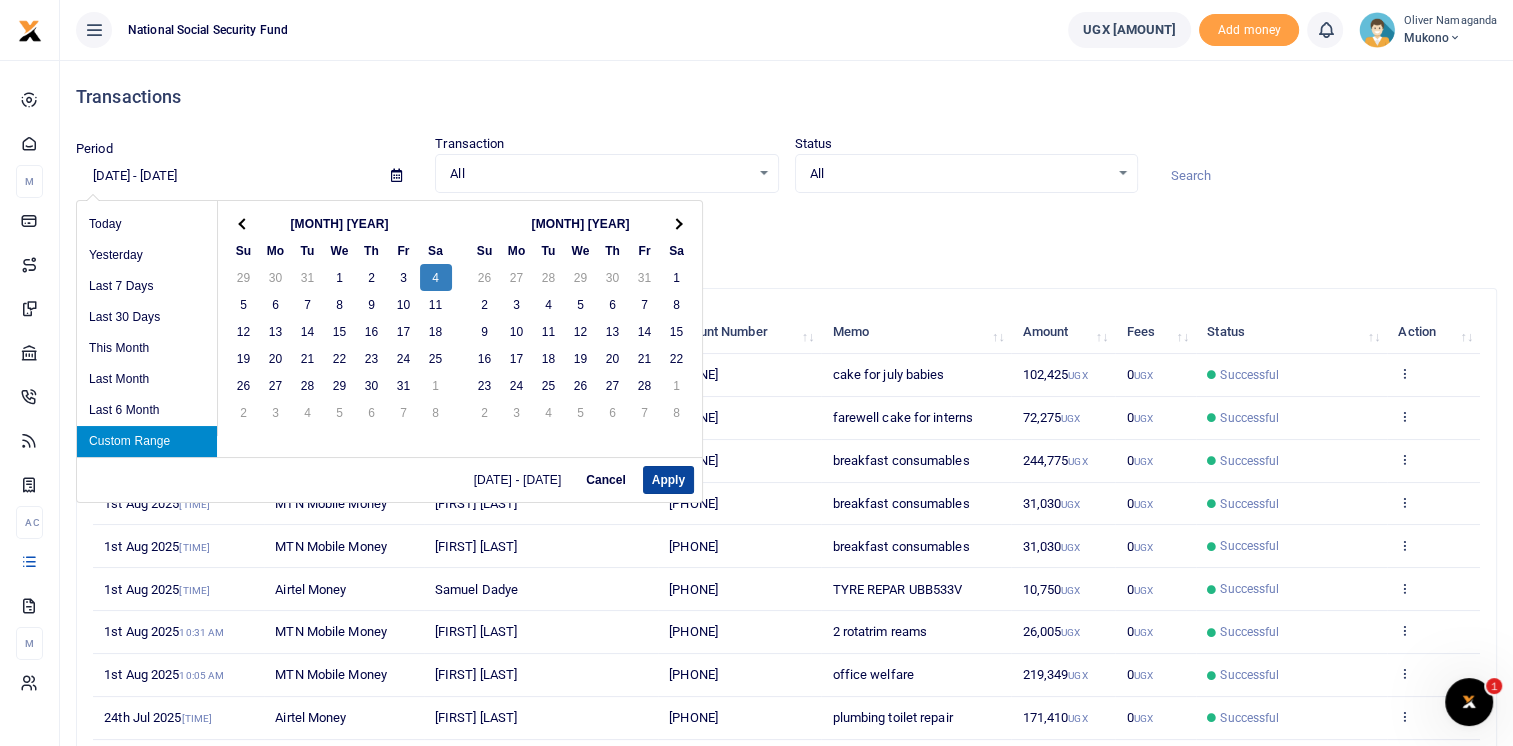 click on "Apply" at bounding box center [668, 480] 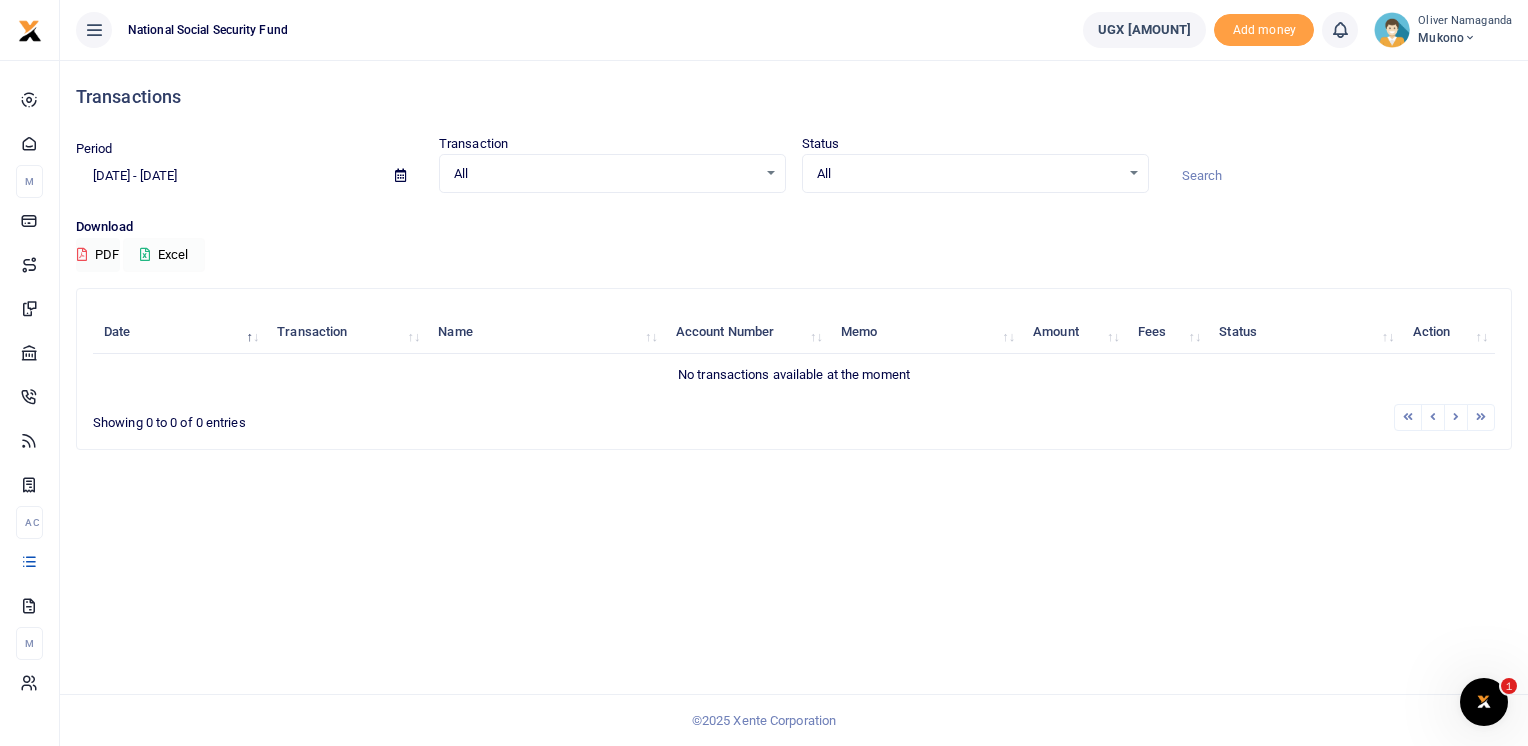 click on "Excel" at bounding box center [164, 255] 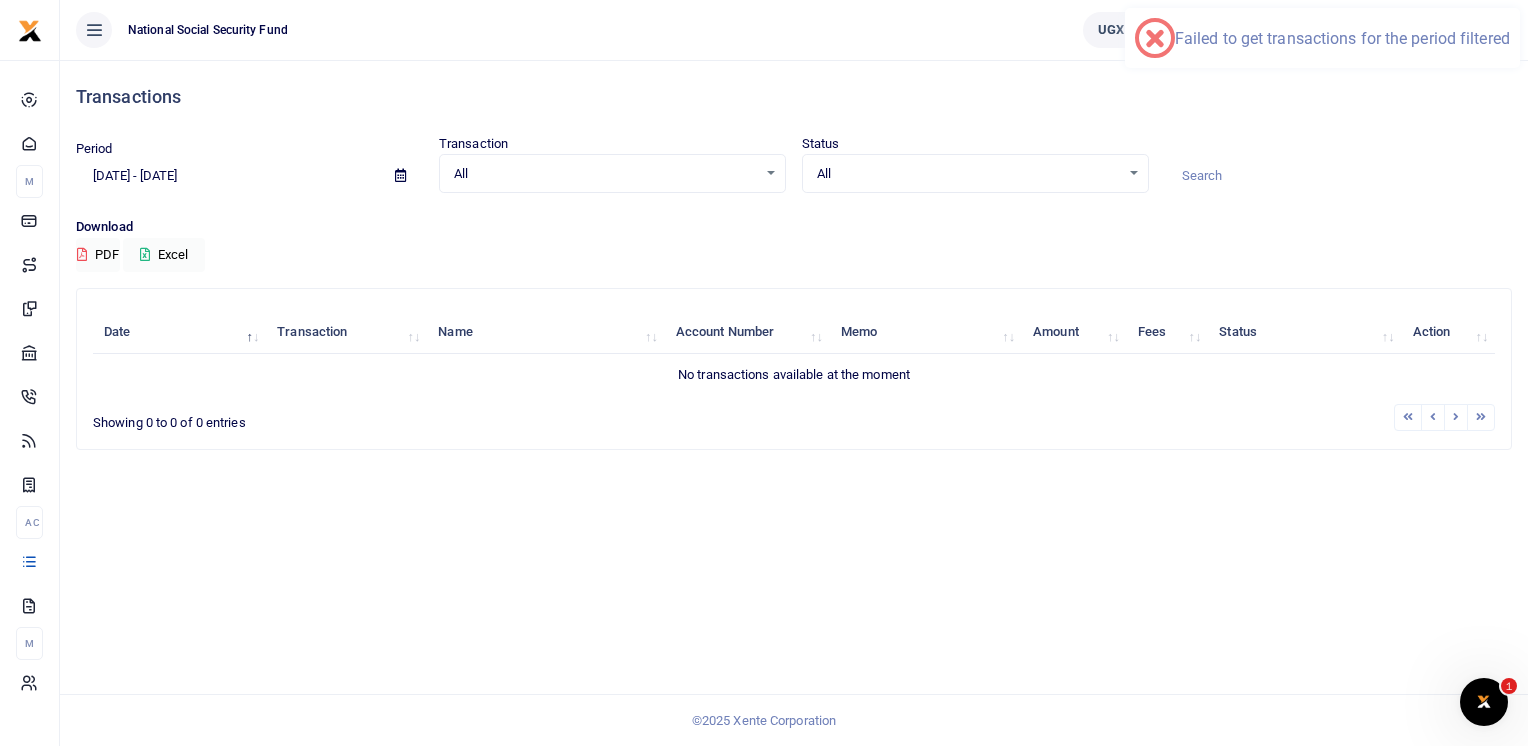 click on "Search: Date Transaction Name Account Number Memo Amount Fees Status Action No transactions available at the moment Showing 0 to 0 of 0 entries" at bounding box center [794, 369] 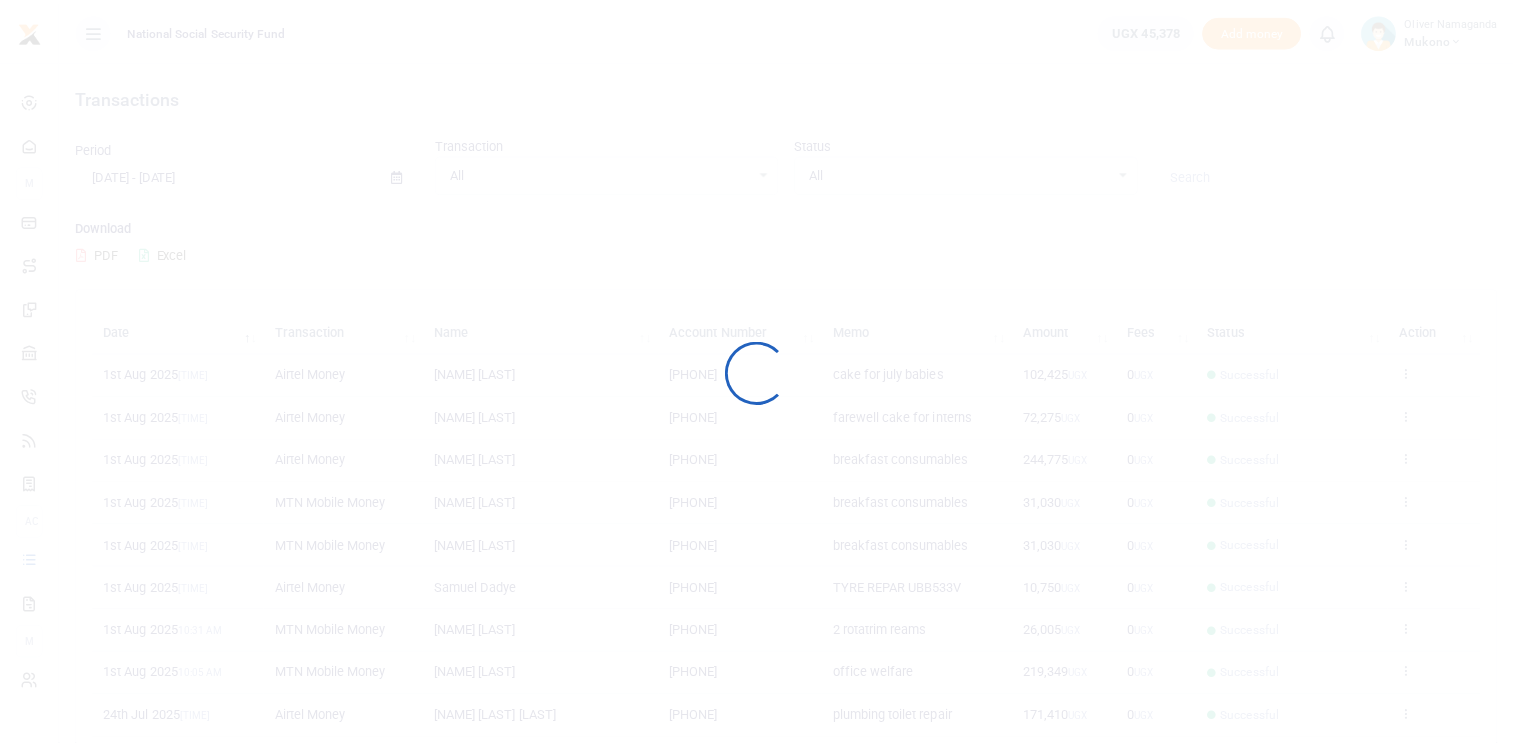 scroll, scrollTop: 0, scrollLeft: 0, axis: both 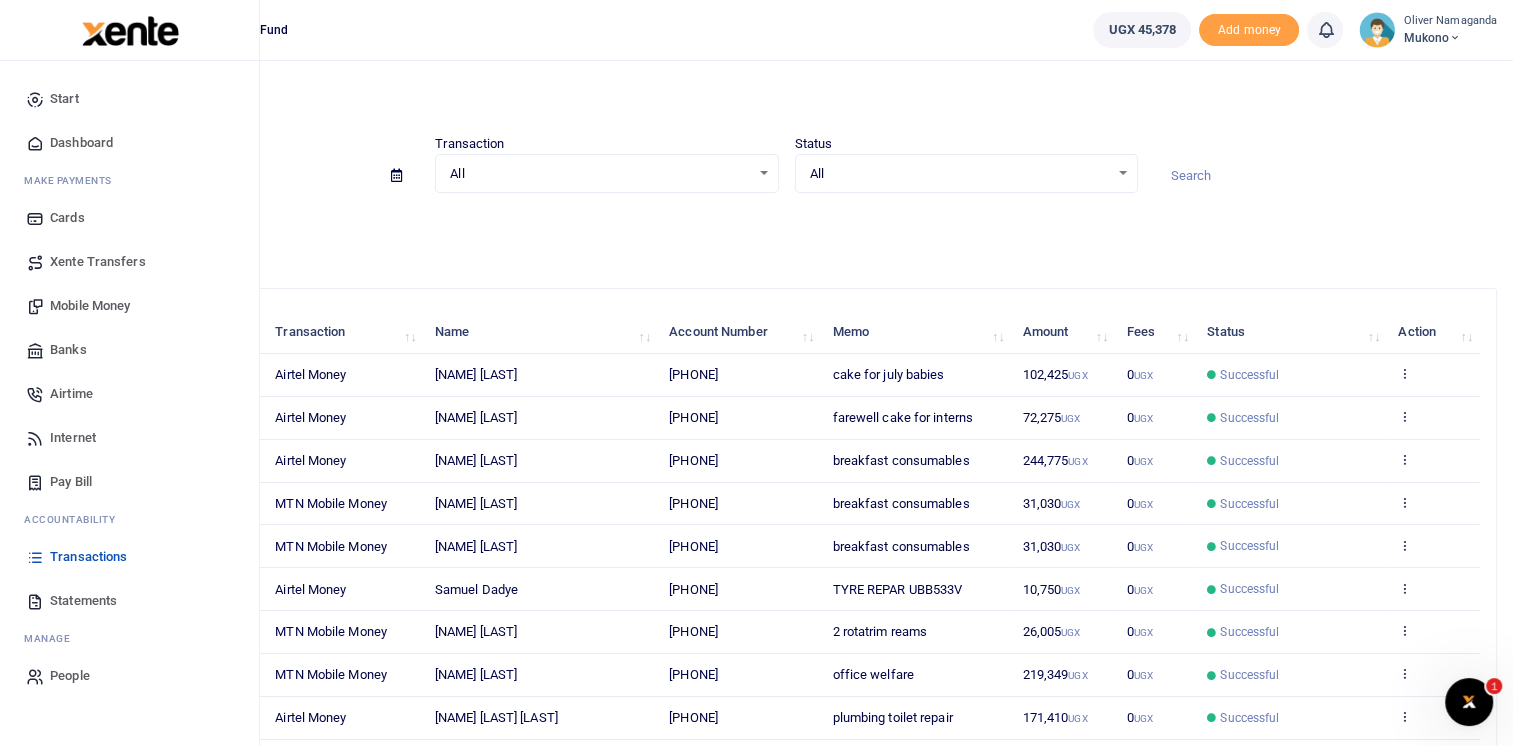 click on "Statements" at bounding box center [83, 601] 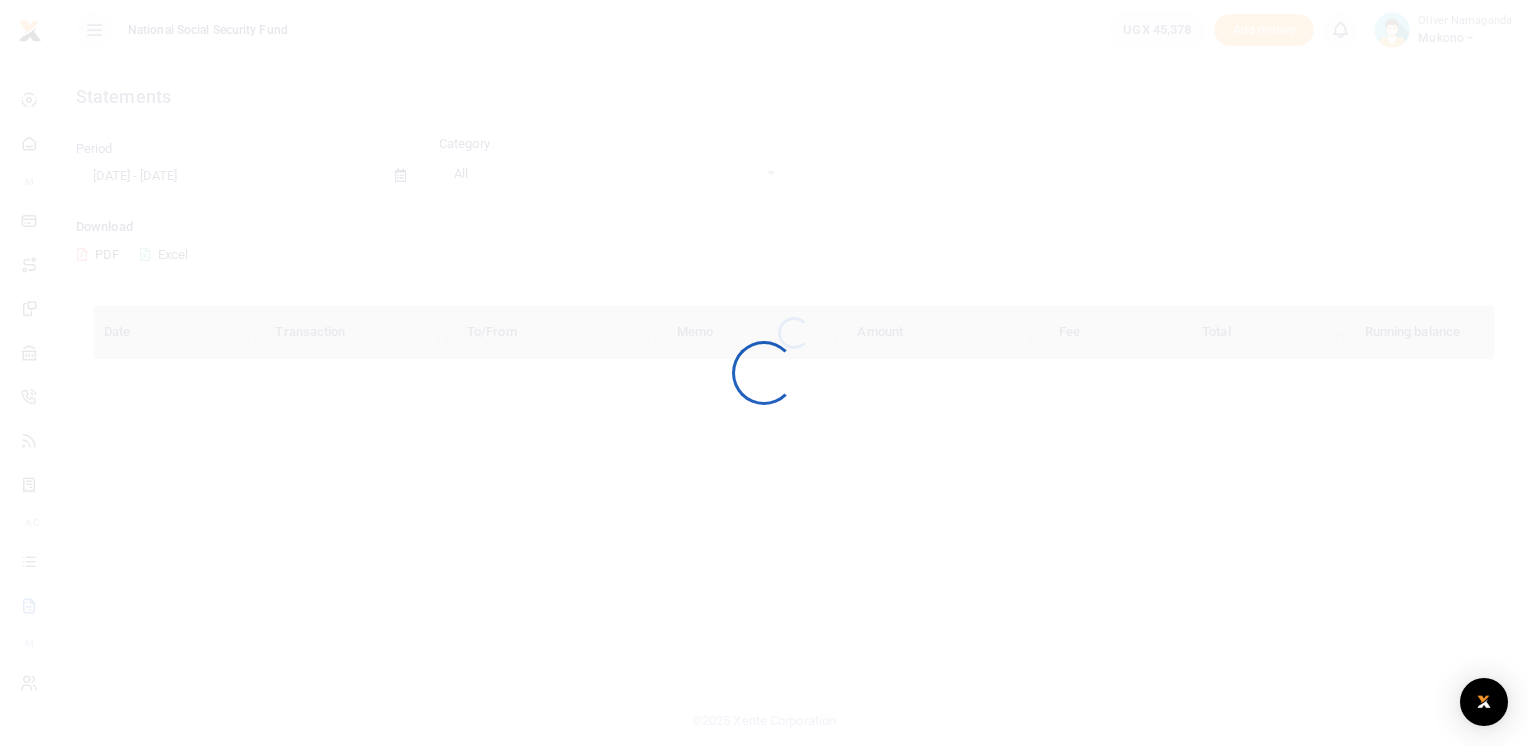 scroll, scrollTop: 0, scrollLeft: 0, axis: both 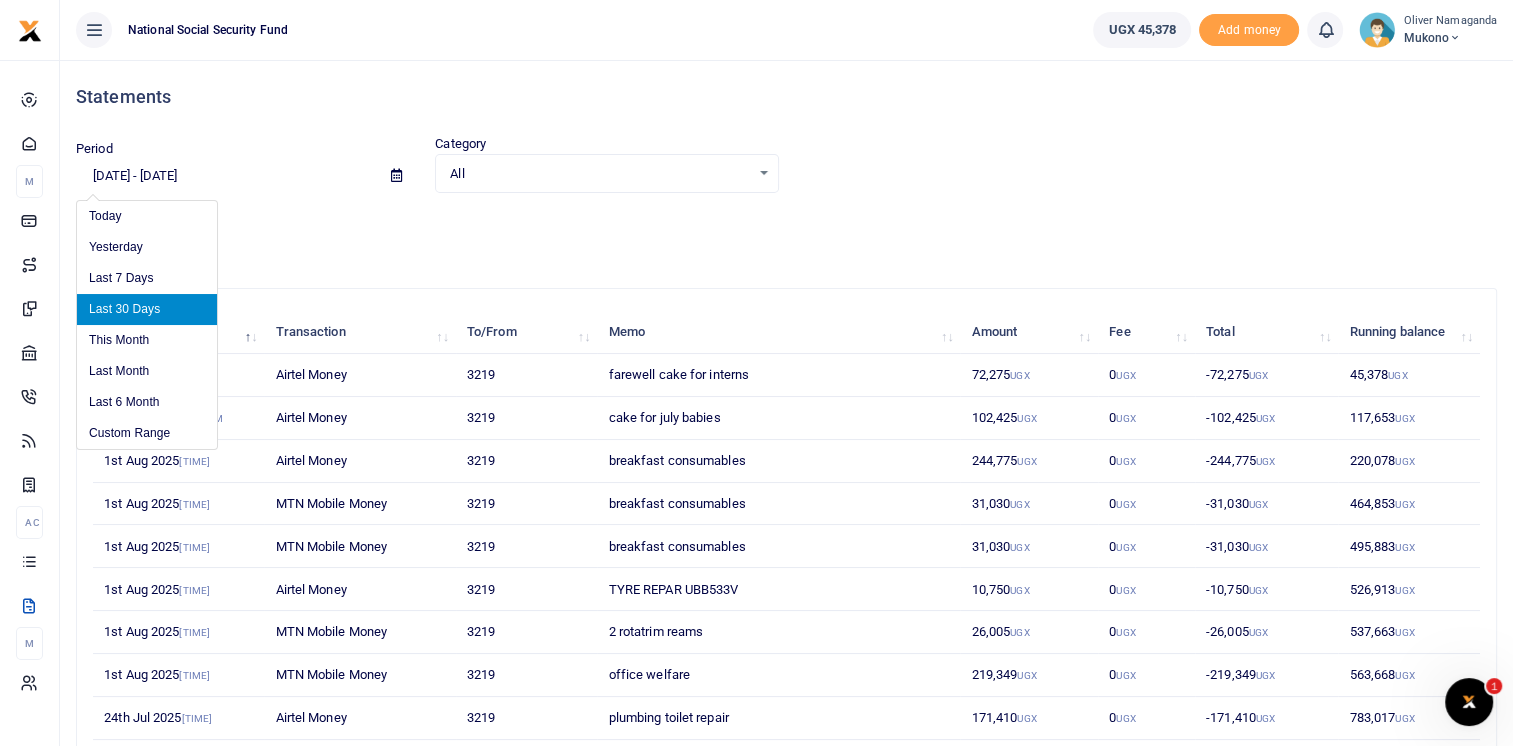 click on "[DATE] - [DATE]" at bounding box center (225, 176) 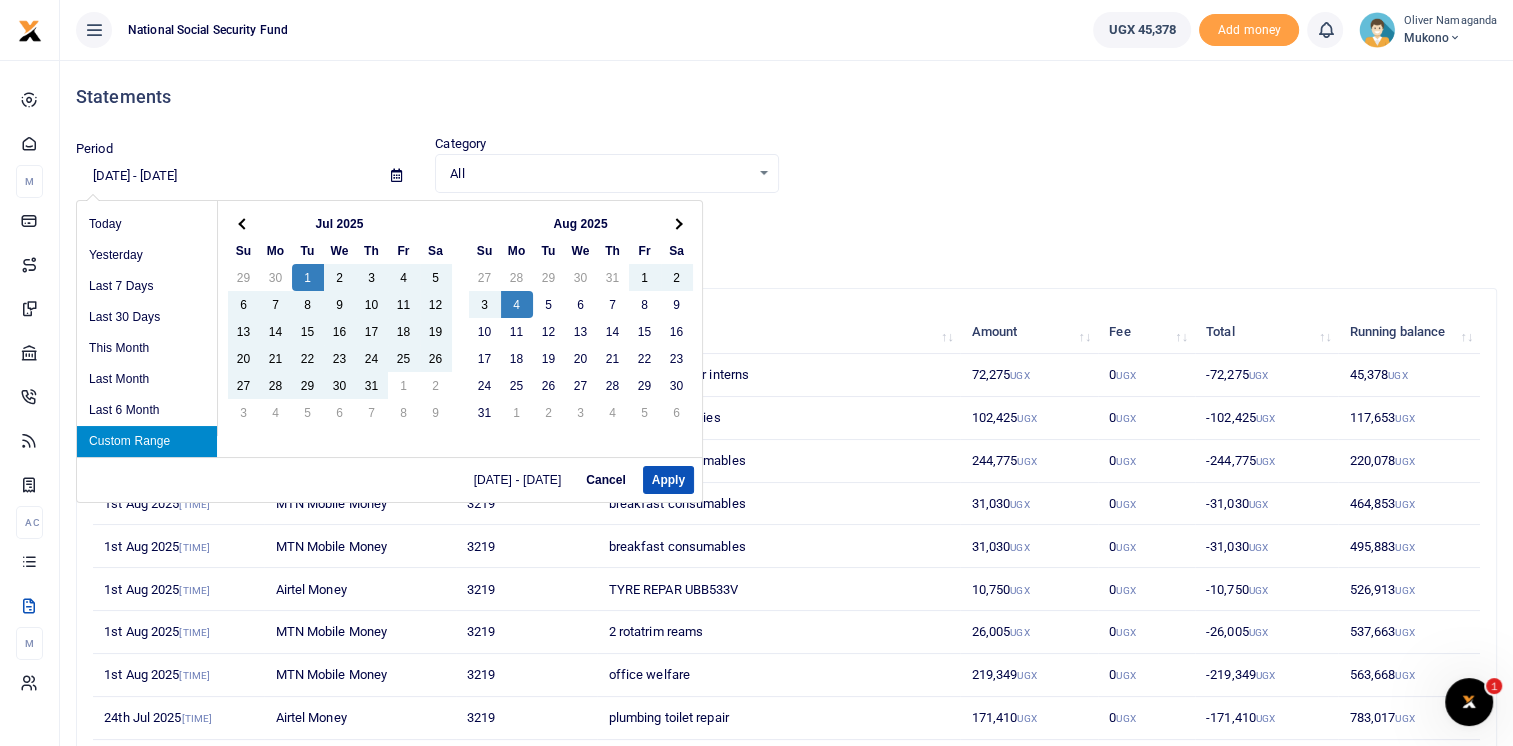 type on "07/01/2025 - 08/04/2025" 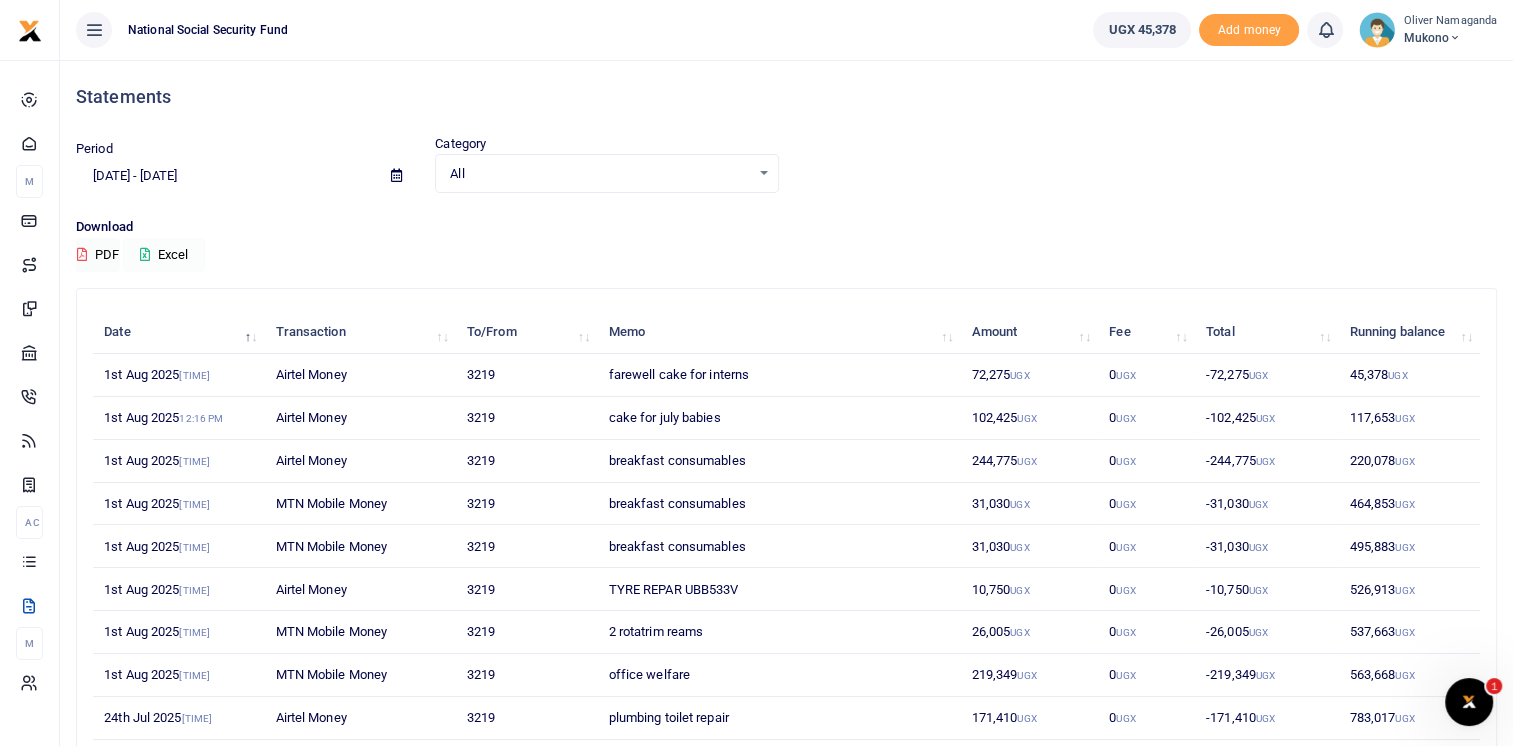 click on "Excel" at bounding box center [164, 255] 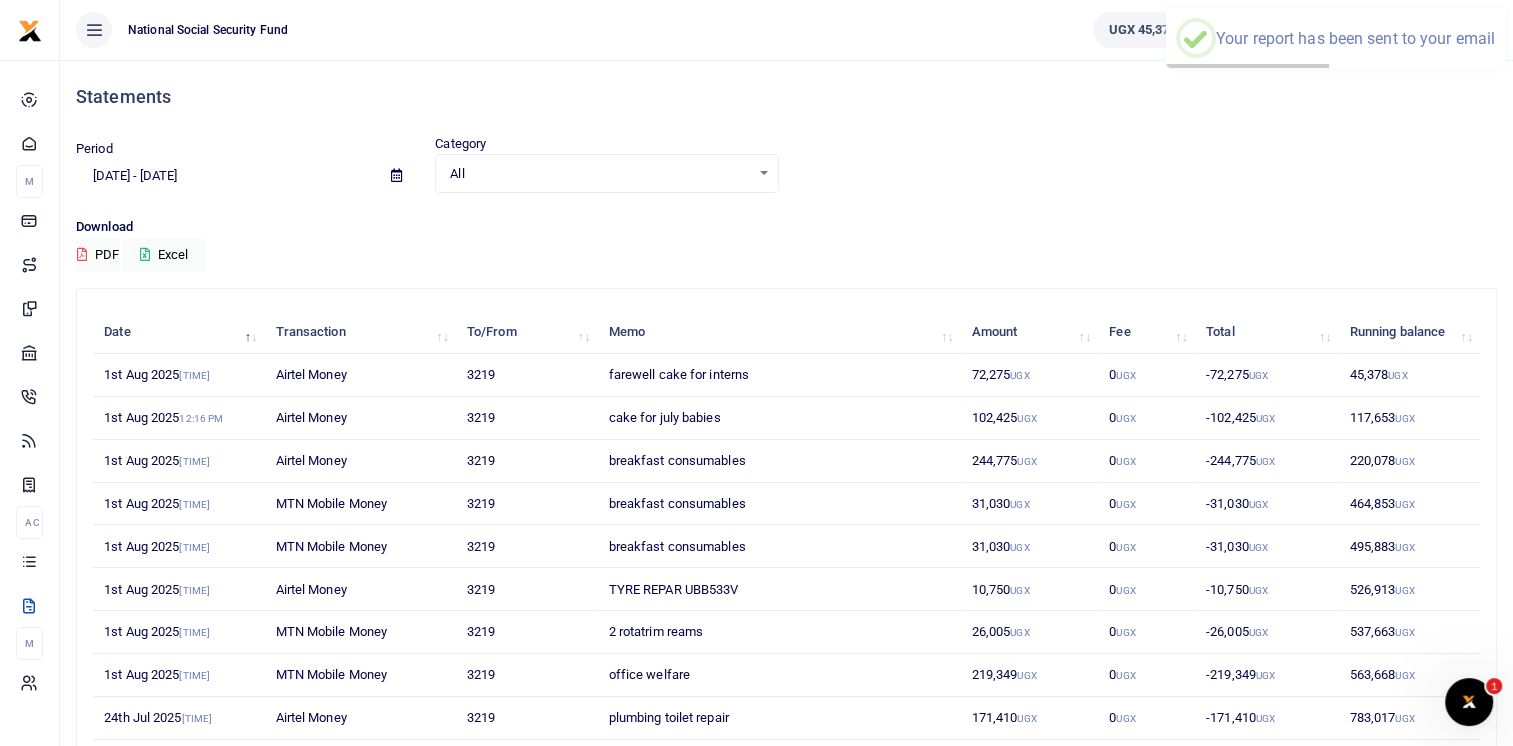 click at bounding box center [1196, 38] 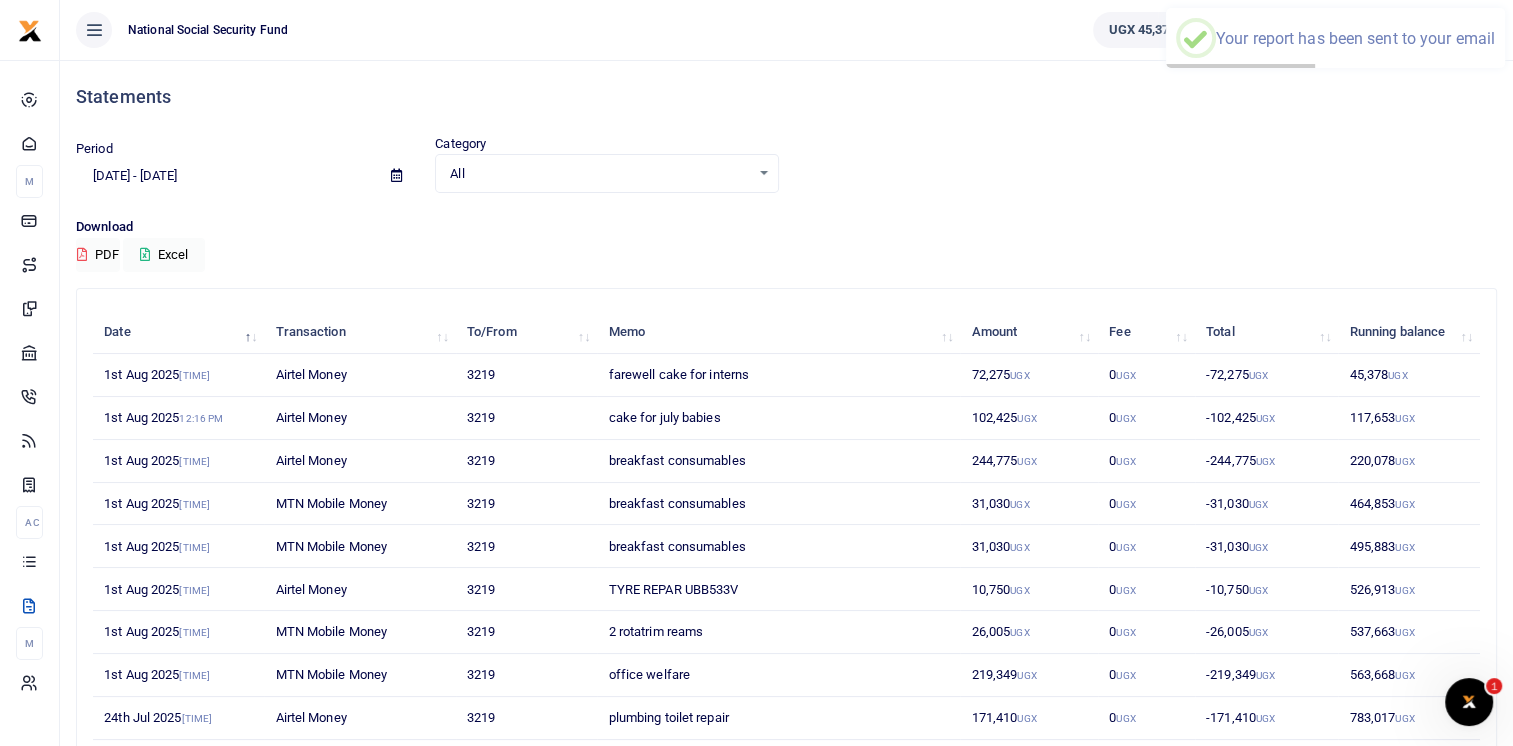 click at bounding box center (1196, 38) 